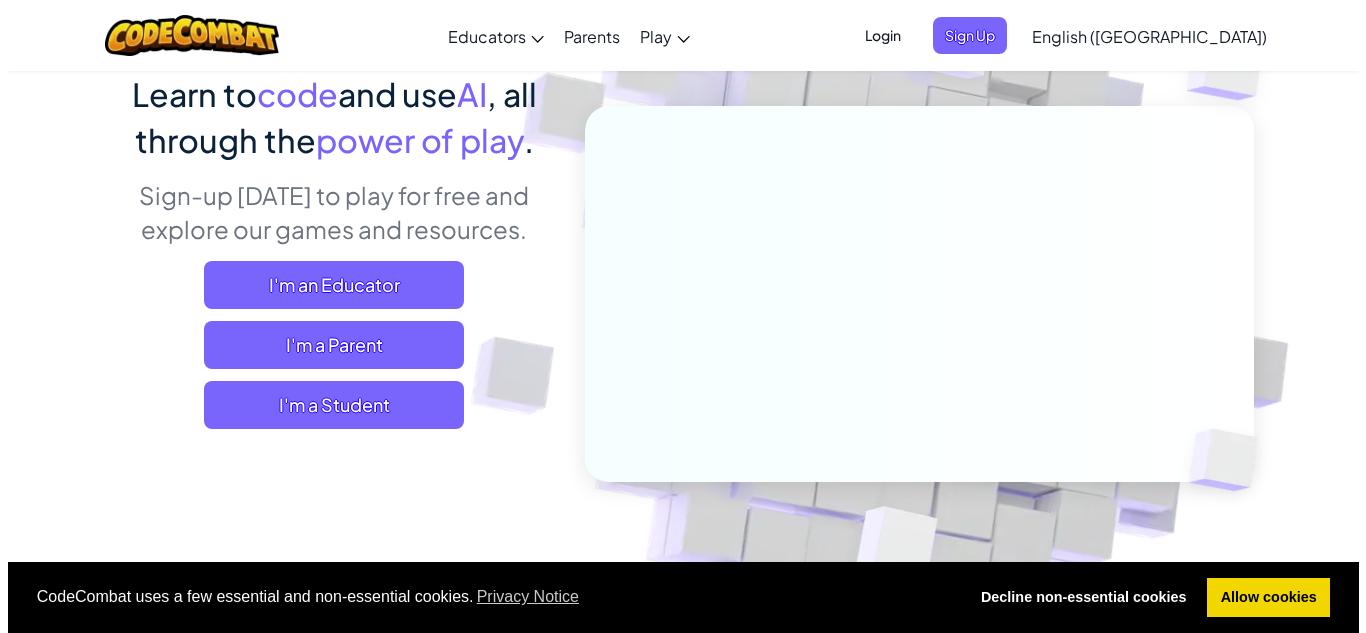 scroll, scrollTop: 170, scrollLeft: 0, axis: vertical 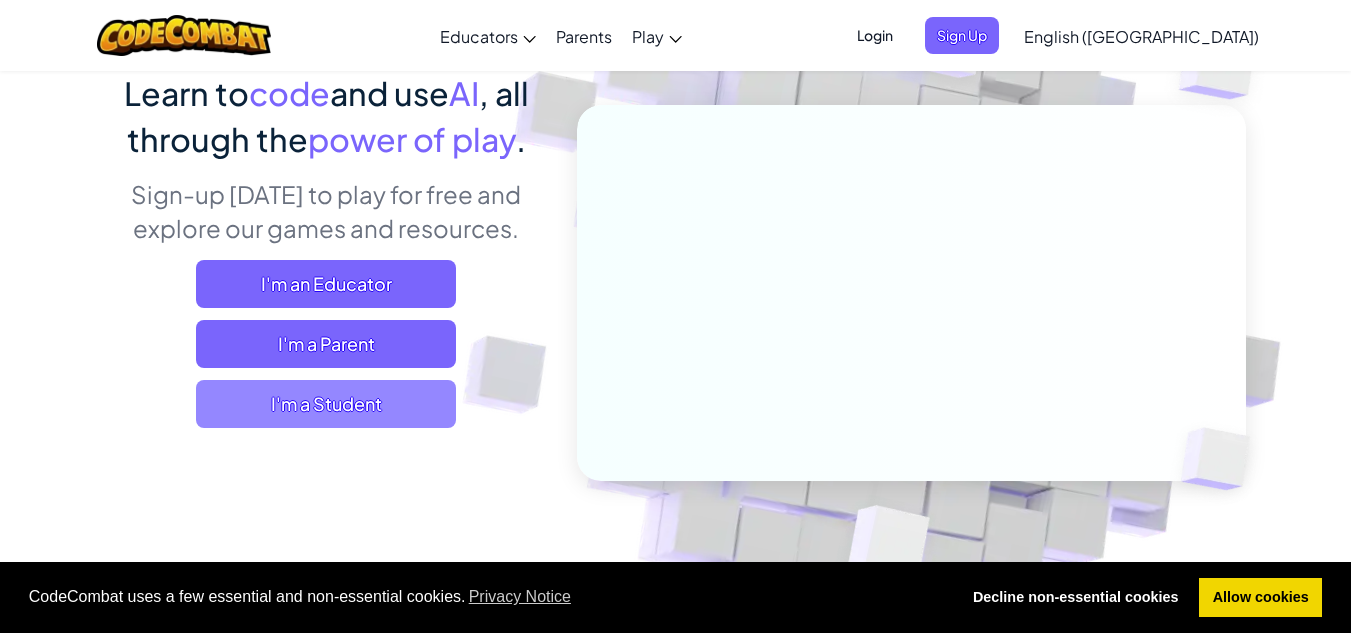 click on "I'm a Student" at bounding box center [326, 404] 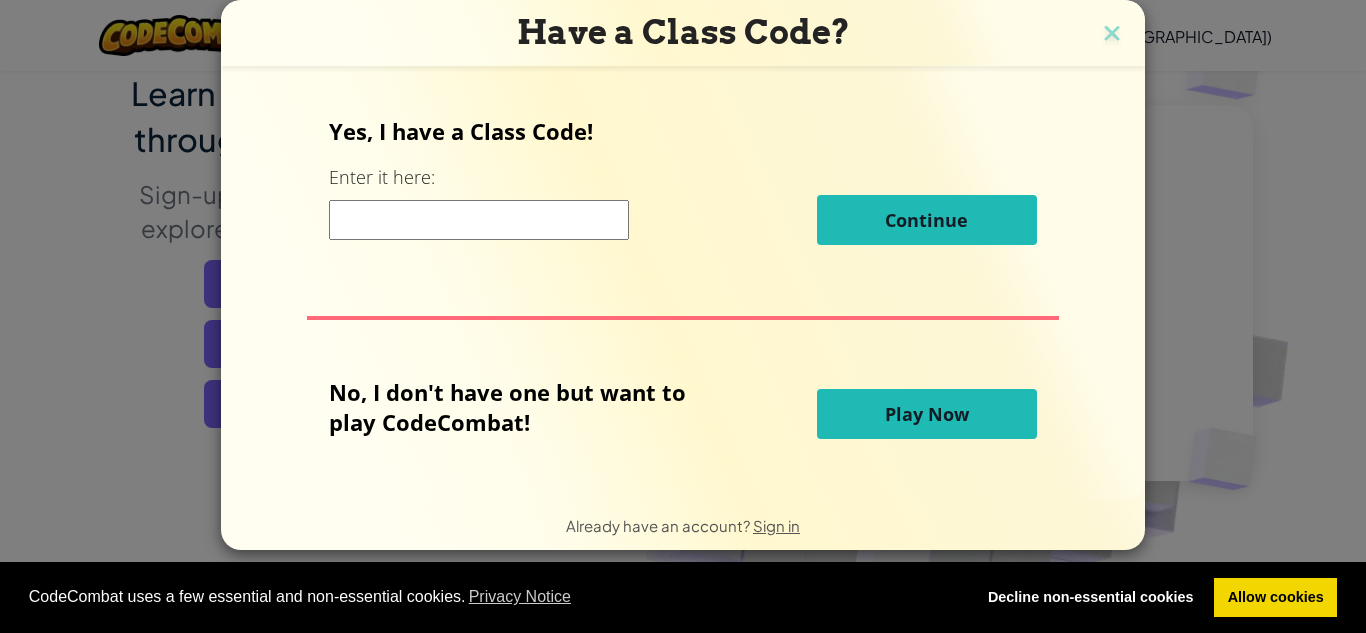 click on "Play Now" at bounding box center [927, 414] 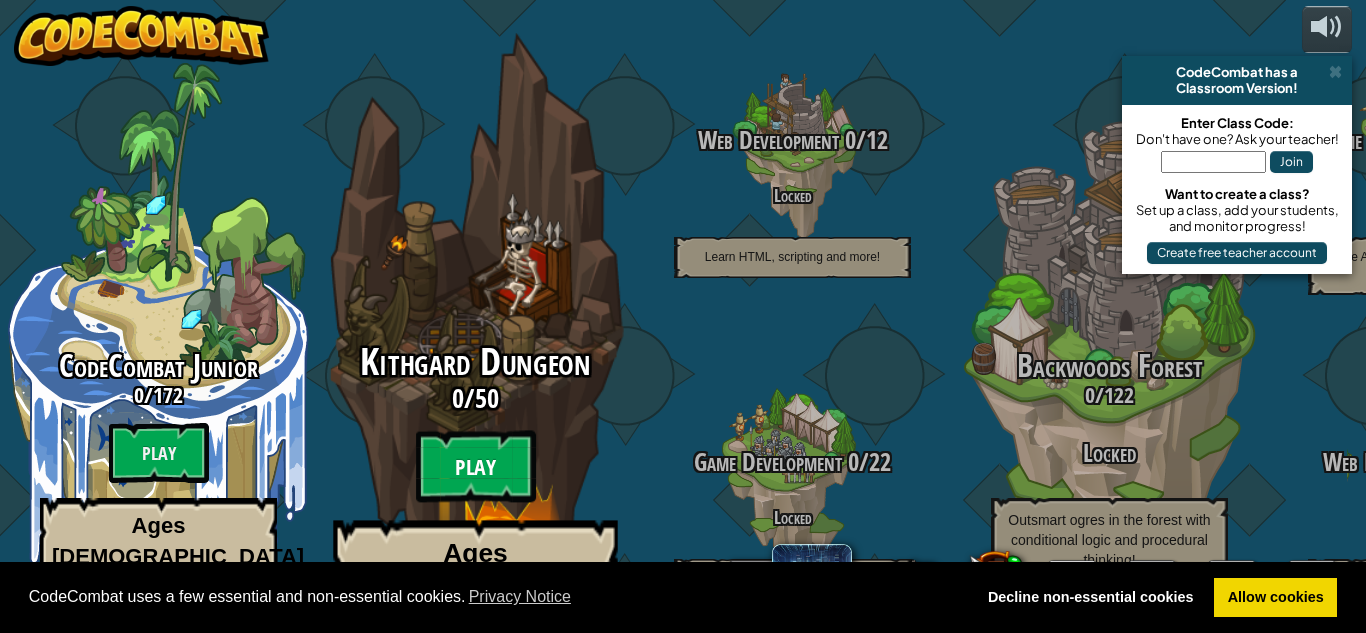 click on "Play" at bounding box center (476, 467) 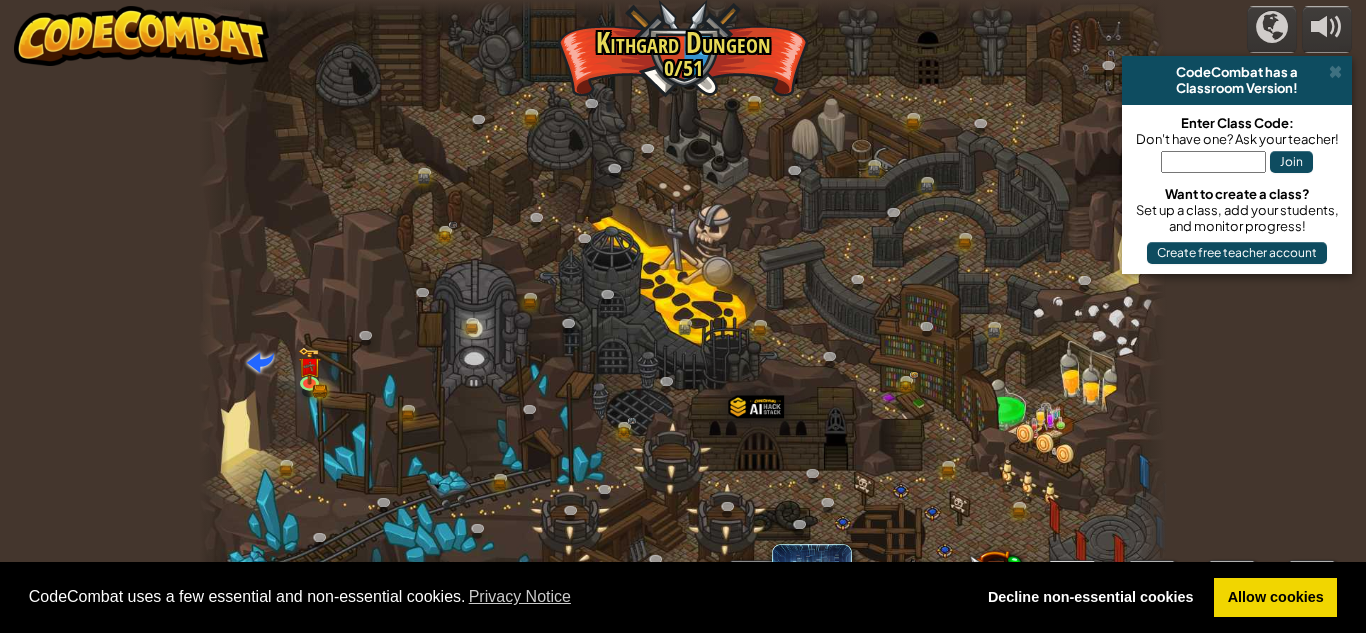 click on "Cookie Policy CodeCombat uses a few essential and non-essential cookies.  Privacy Notice Decline non-essential cookies Allow cookies powered by CodeCombat has a Classroom Version! Enter Class Code: Don't have one? Ask your teacher! Join Want to create a class? Set up a class, add your students, and monitor progress! Create free teacher account Twisted Canyon (Locked) Challenge: collect the most gold using all the programming skills you've learned so far!
Basic Syntax While Loops Strings Variables Reading the Docs Known Enemy (Locked) Using your first variable to achieve victory.
Arguments Basic Syntax Strings Variables Hack and Dash (Locked) Escape the Dungeon Sprite with the help of a speed potion.
Arguments Basic Syntax Strings While Loops Dread Door (Locked) Behind a dread door lies a chest full of riches.
Arguments Basic Syntax Strings While Loops Master of Names (Locked) Use your new coding powers to target nameless enemies.
Arguments Basic Syntax Variables Pong Pong (Locked)
Basic Syntax" at bounding box center (683, 0) 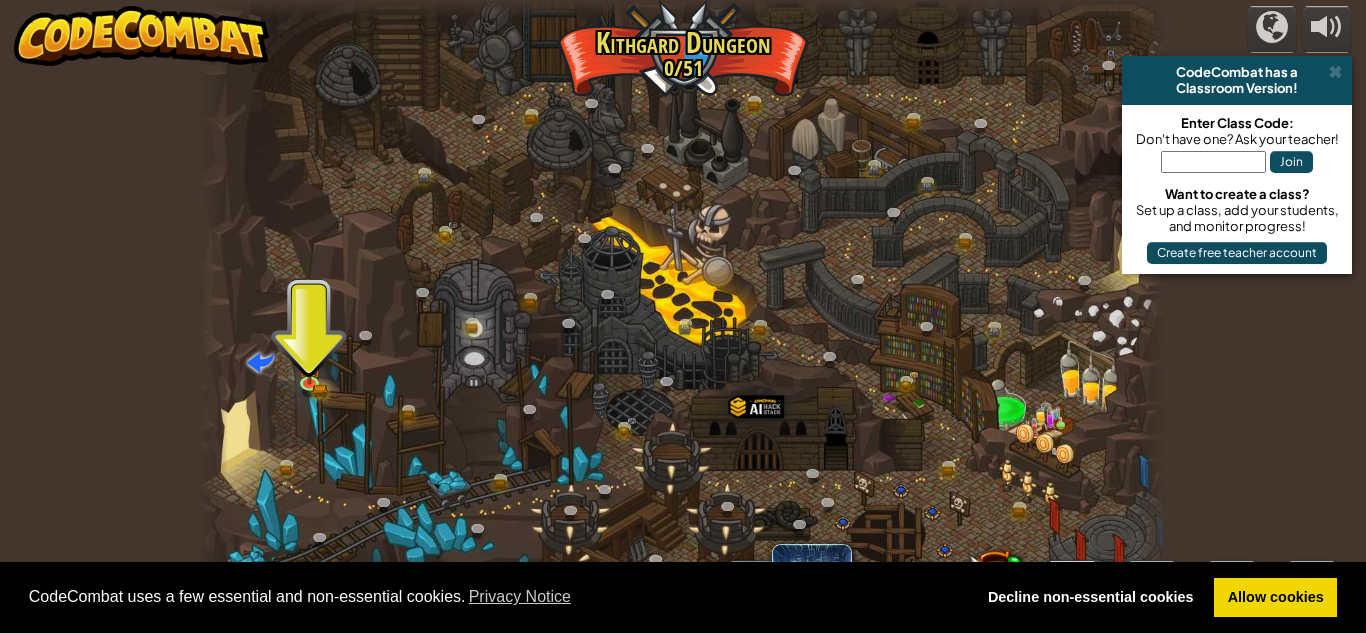 drag, startPoint x: 153, startPoint y: 78, endPoint x: 165, endPoint y: 122, distance: 45.607018 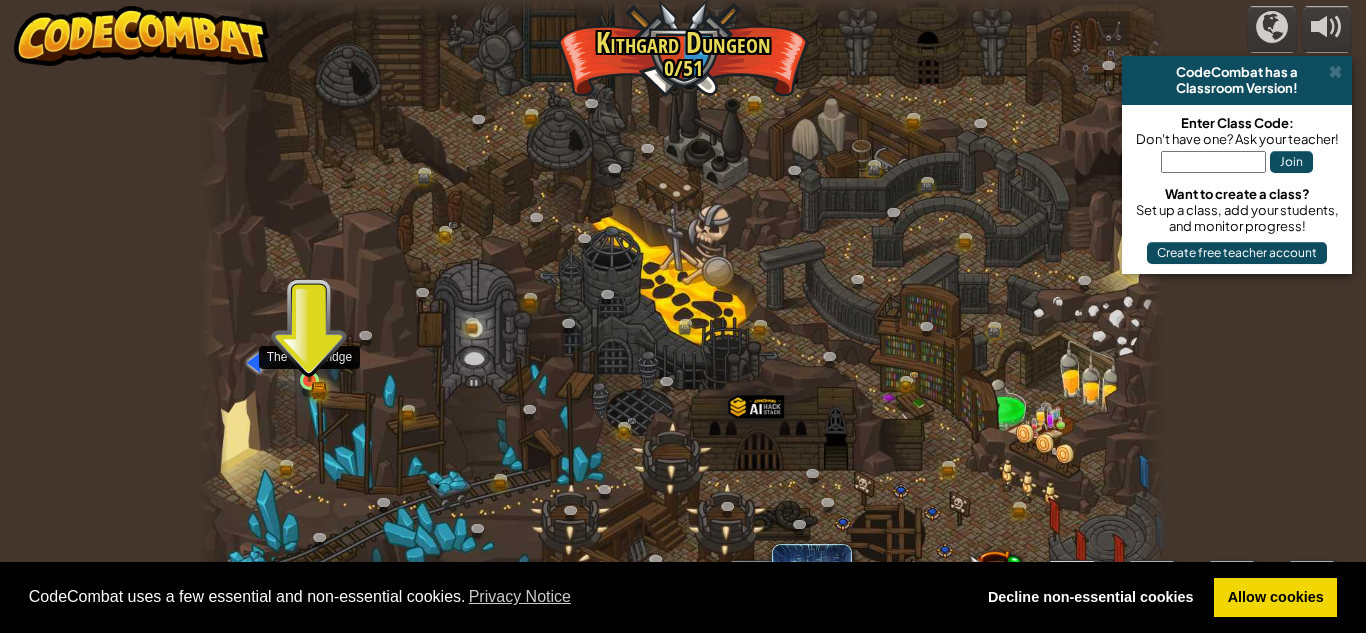 click at bounding box center [309, 357] 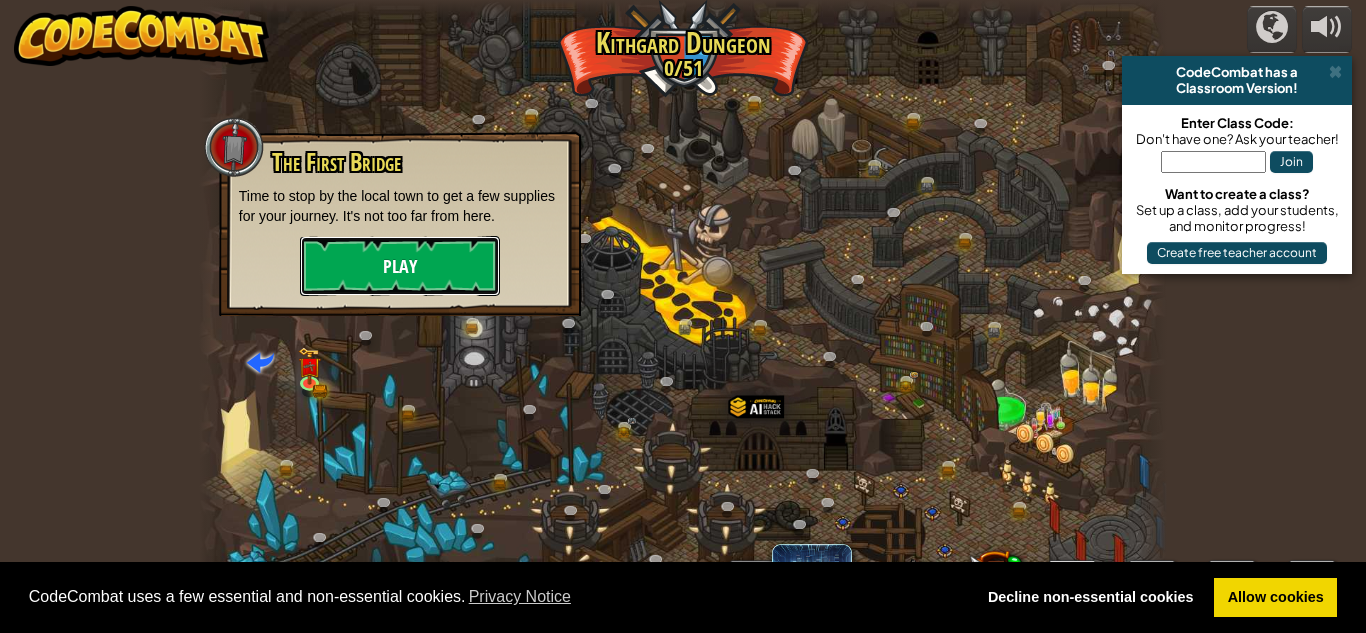 click on "Play" at bounding box center [400, 266] 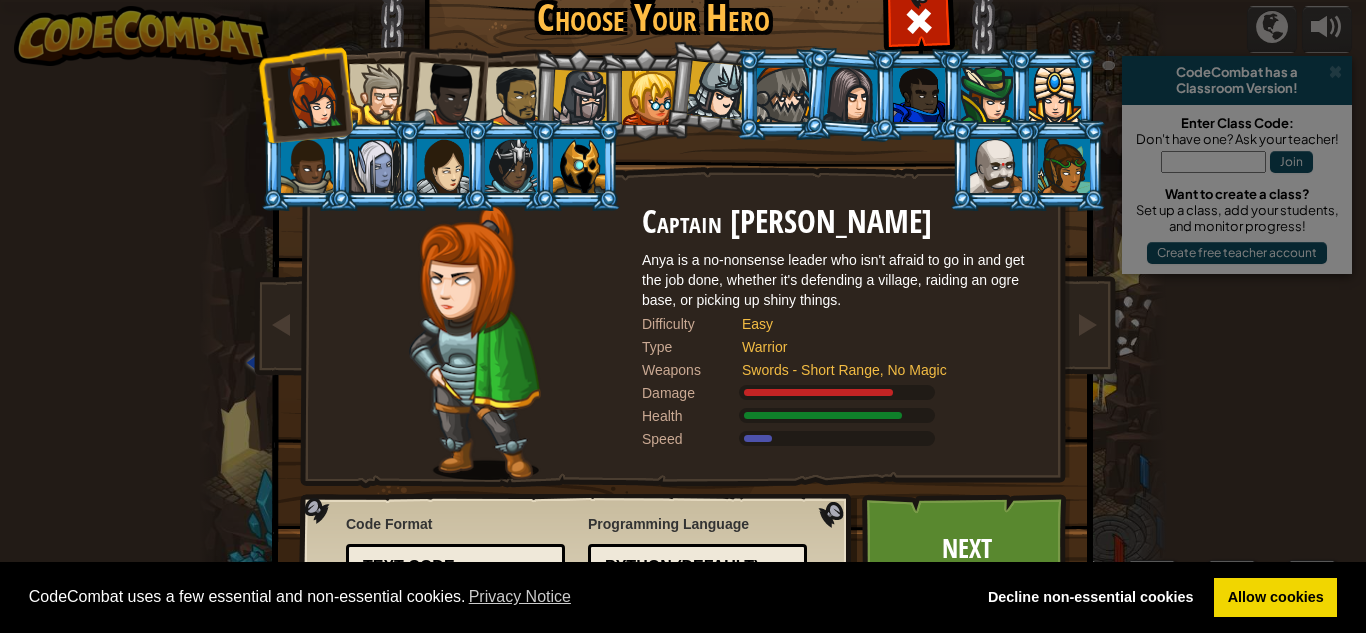 click at bounding box center [577, 95] 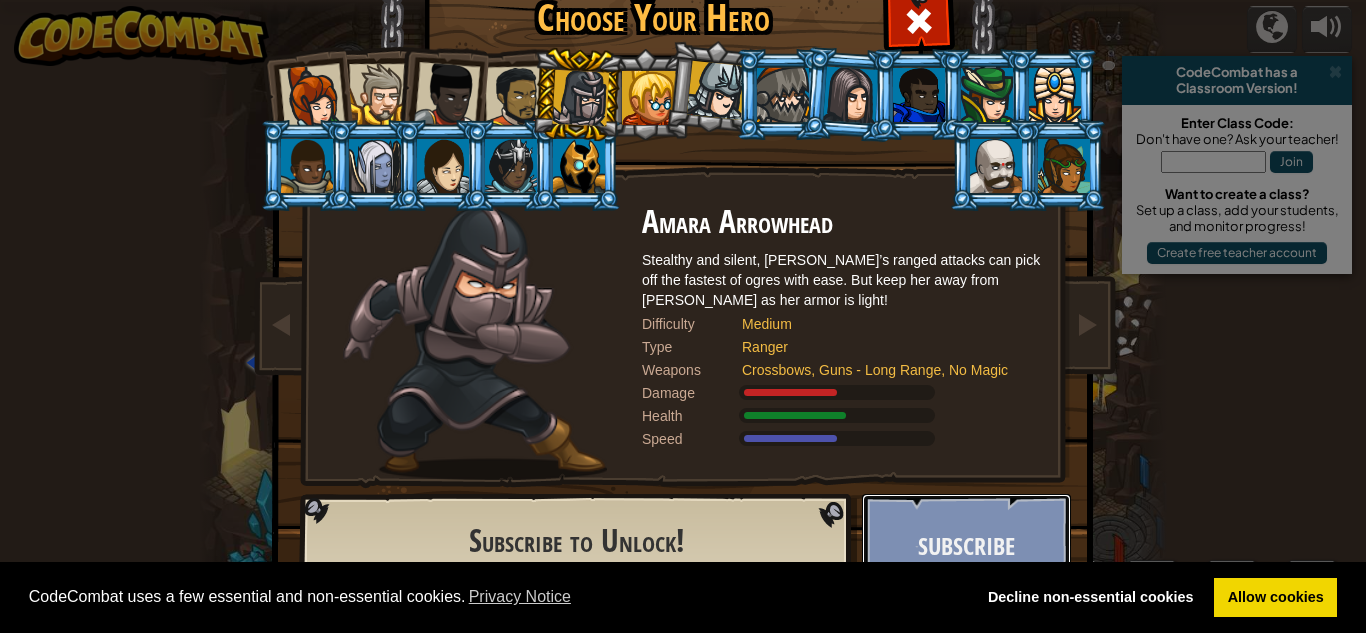 click on "Subscribe" at bounding box center (966, 549) 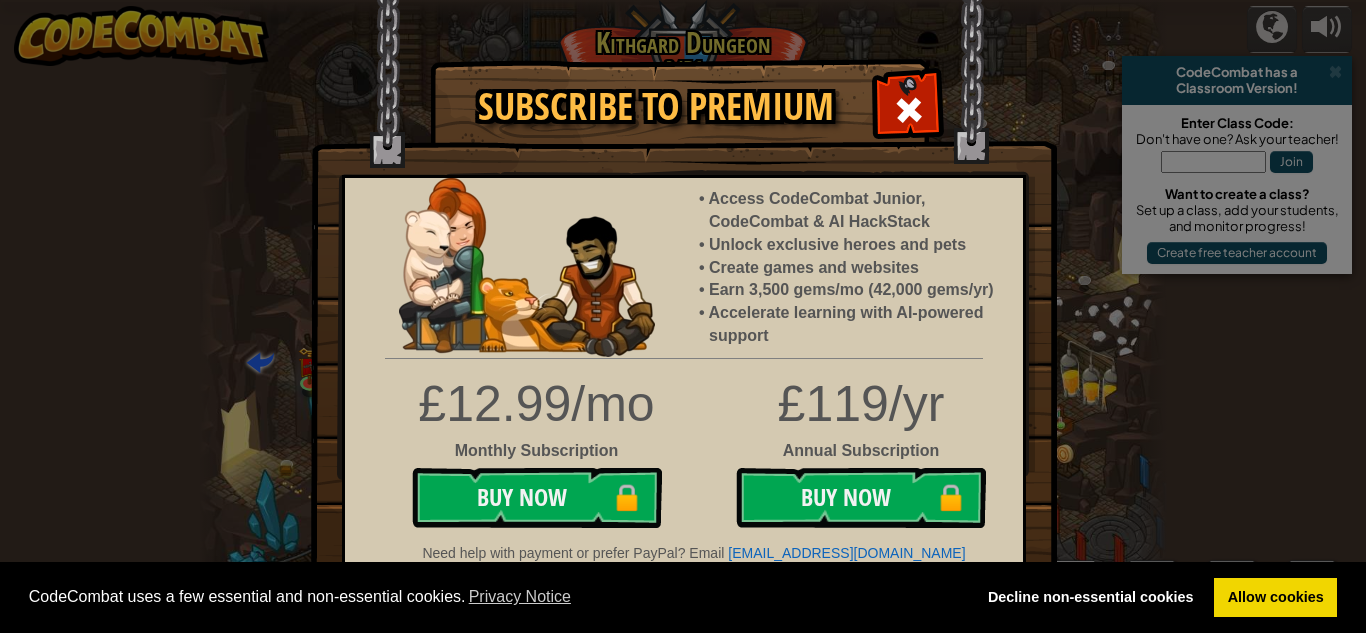 click at bounding box center (909, 110) 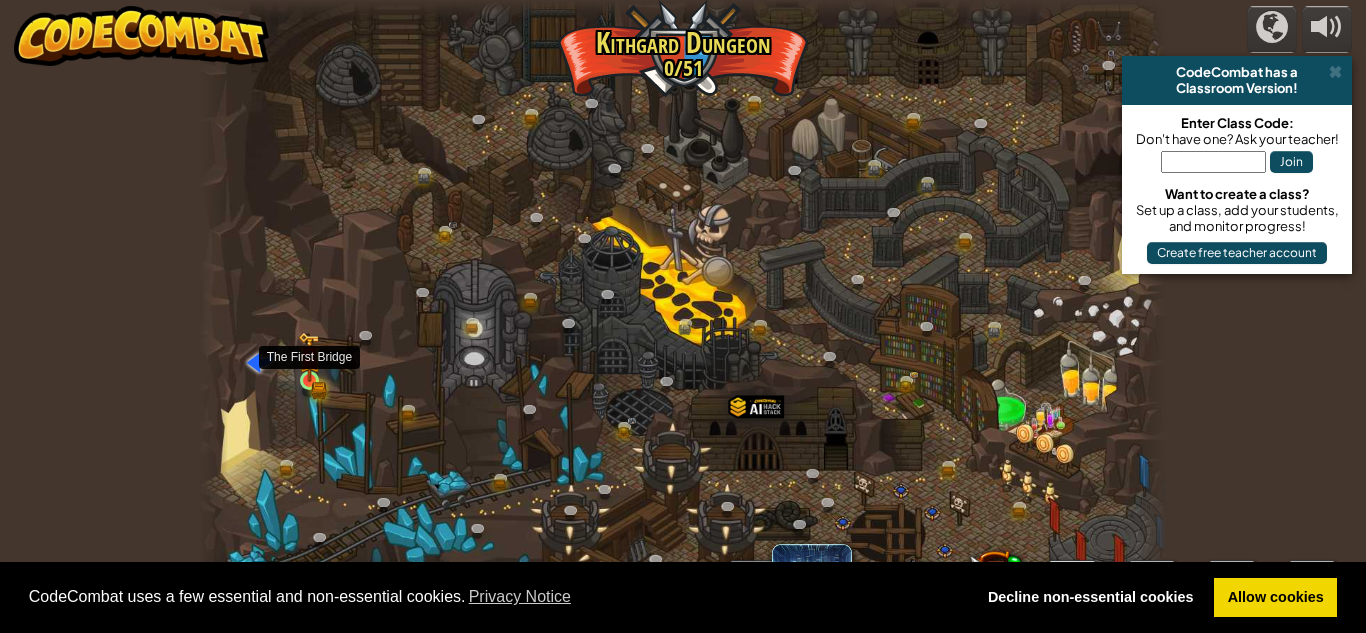 click at bounding box center [309, 380] 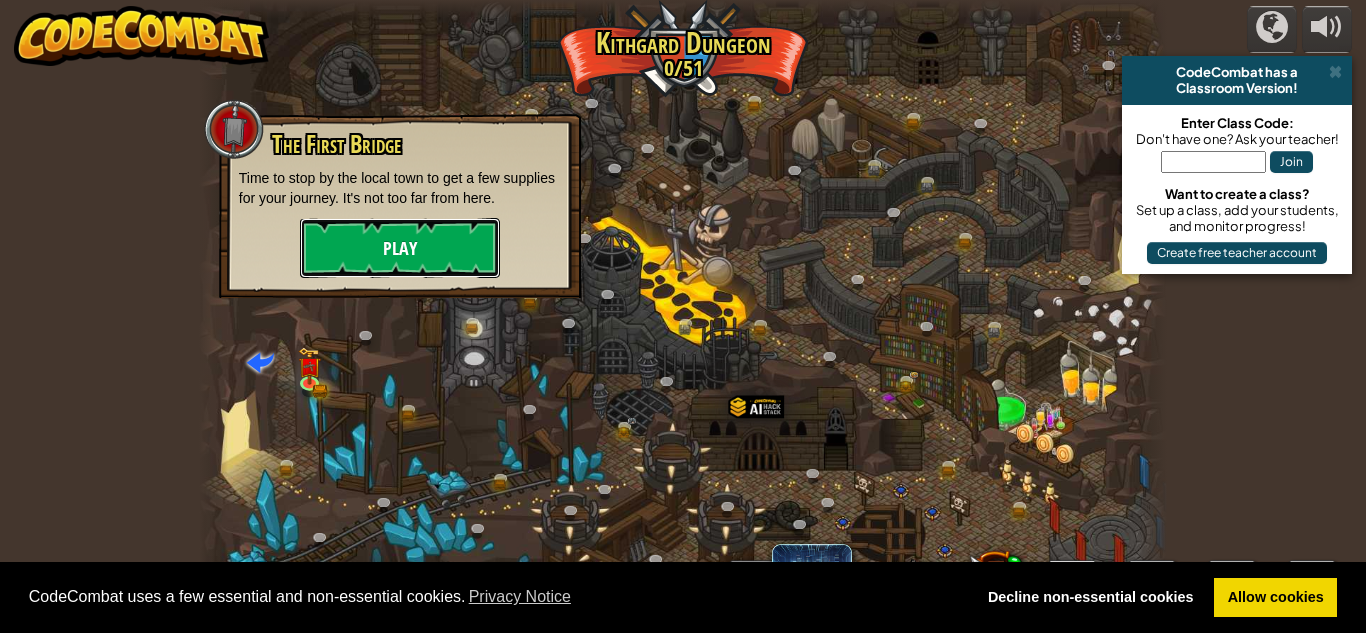 click on "Play" at bounding box center [400, 248] 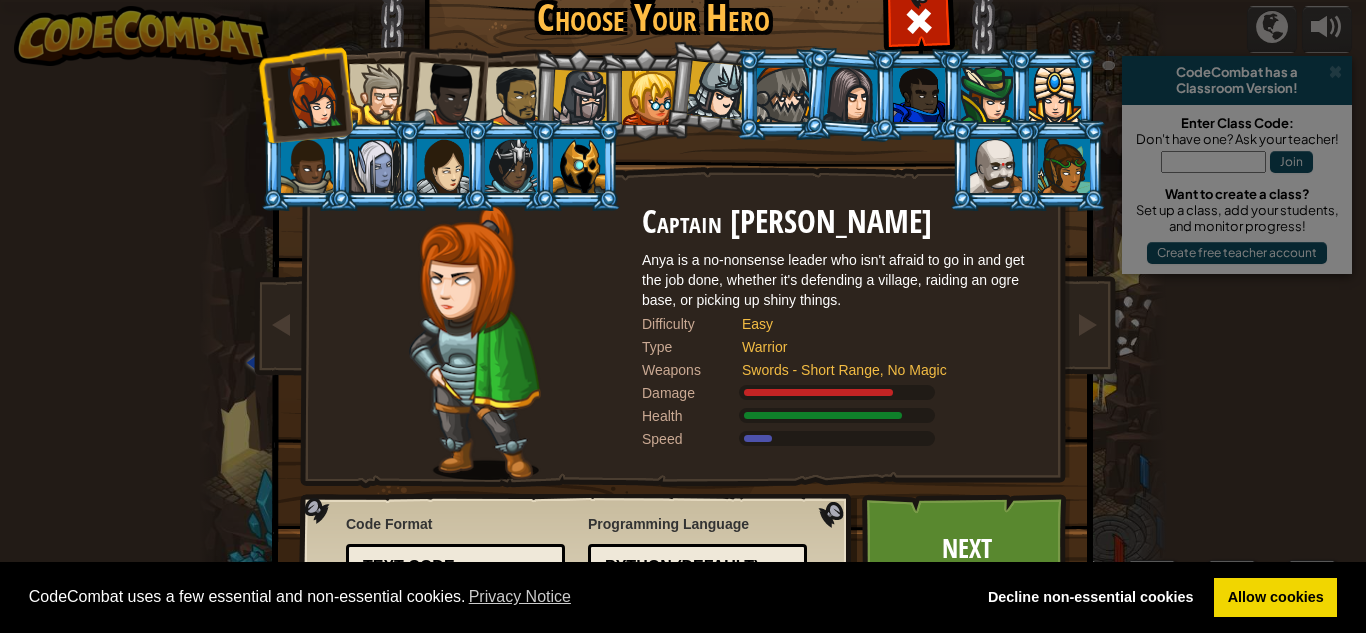 click at bounding box center [379, 94] 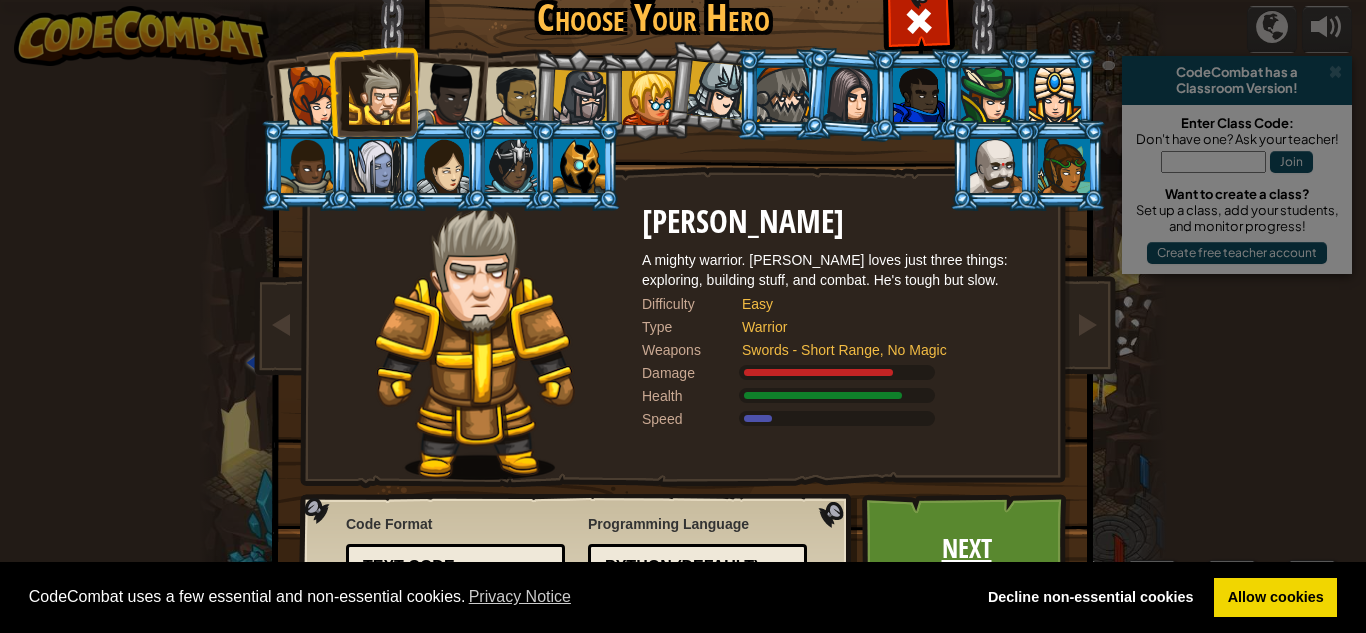 click on "Next" at bounding box center (966, 549) 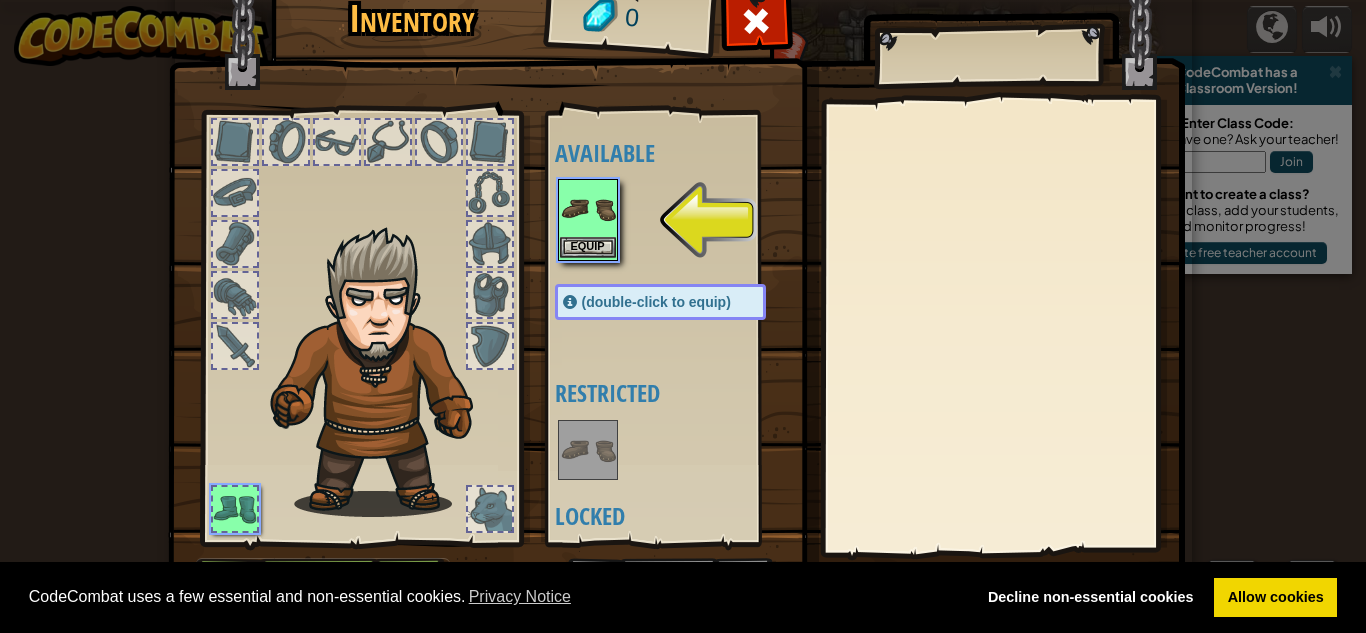 click at bounding box center [588, 209] 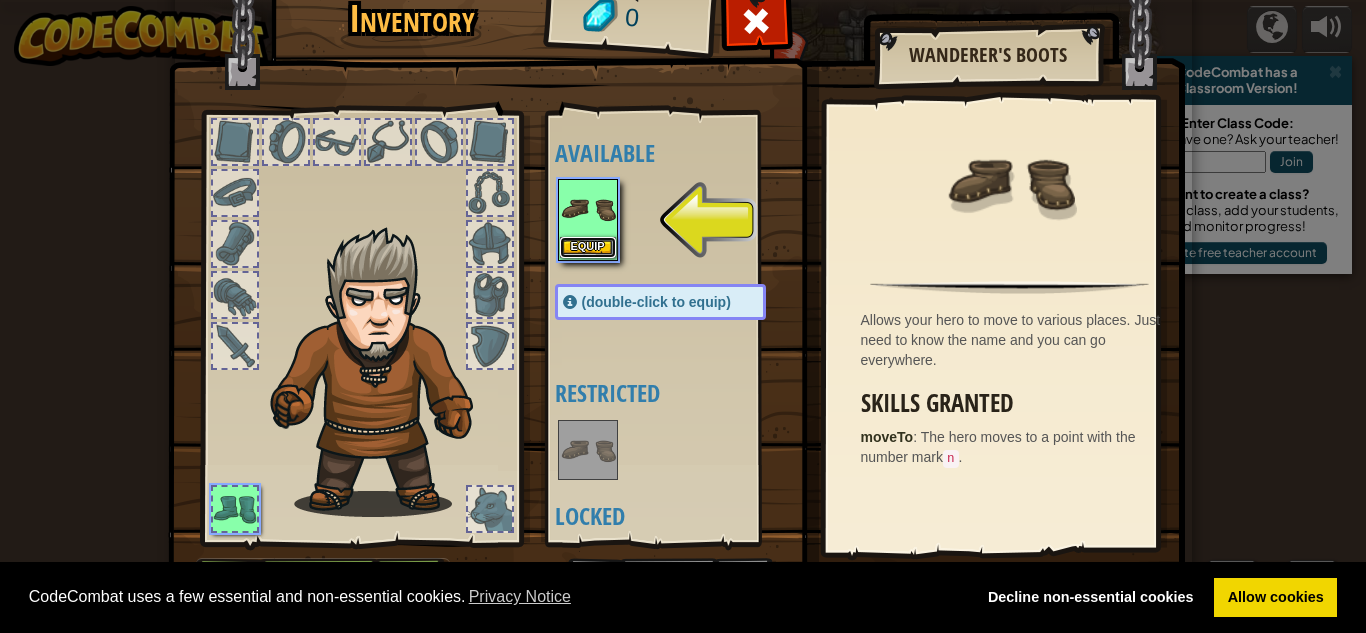 click on "Equip" at bounding box center [588, 247] 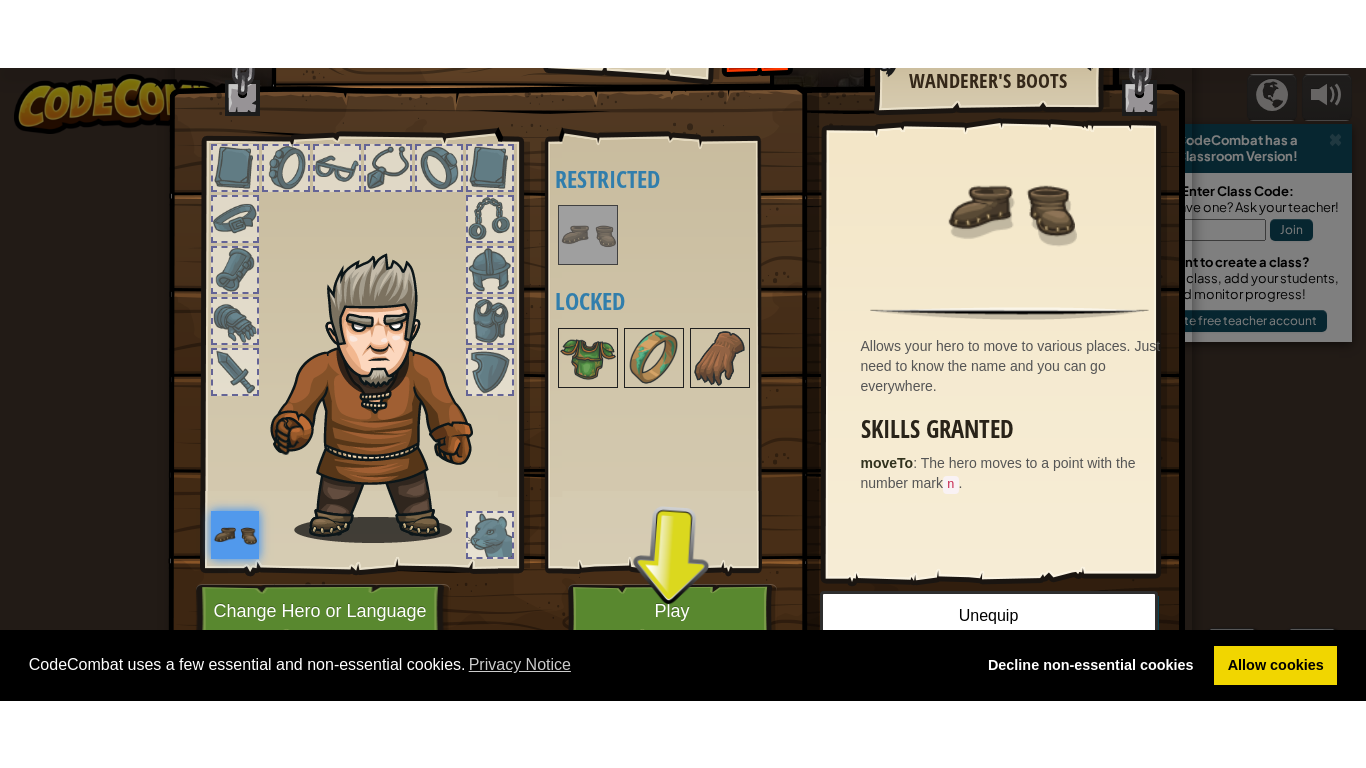 scroll, scrollTop: 57, scrollLeft: 0, axis: vertical 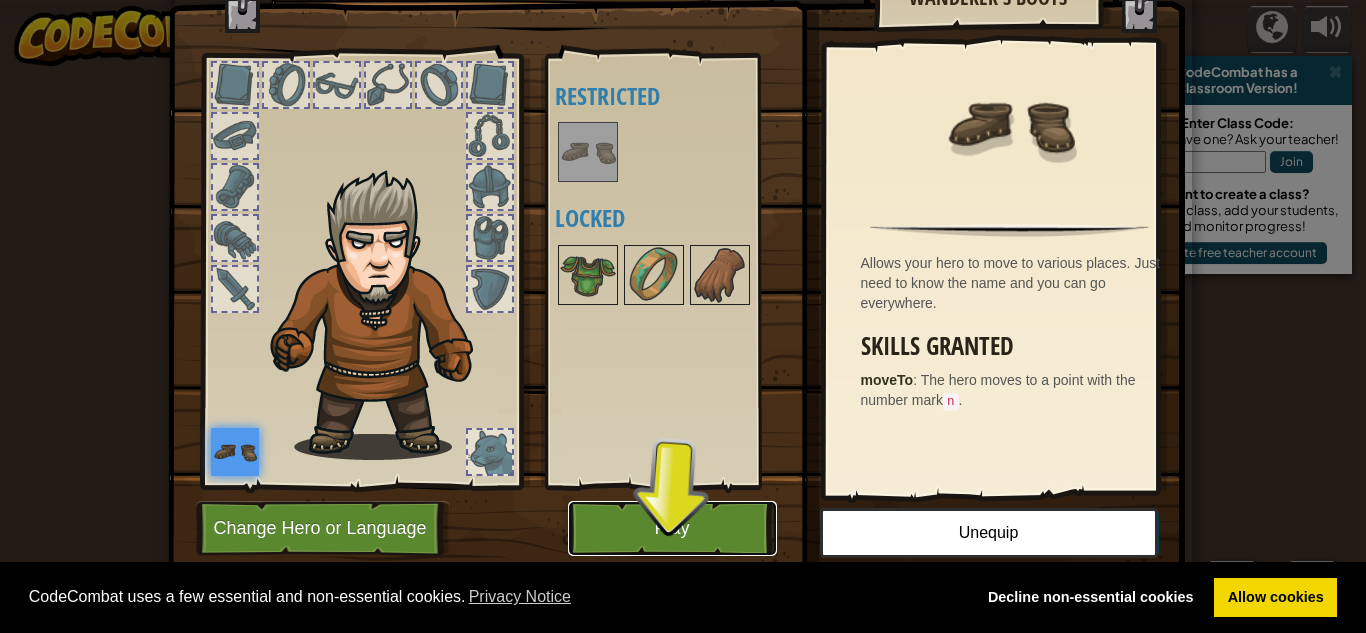 click on "Play" at bounding box center (672, 528) 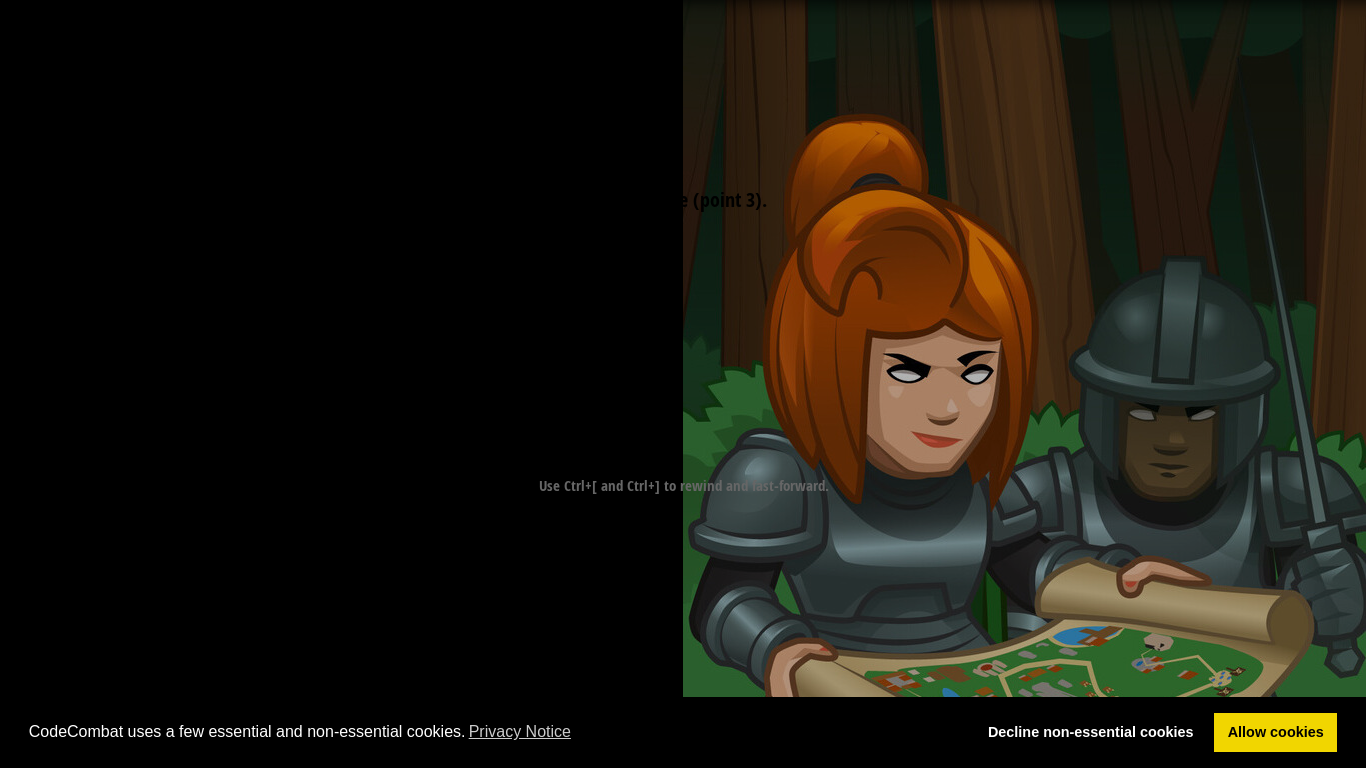 scroll, scrollTop: 0, scrollLeft: 0, axis: both 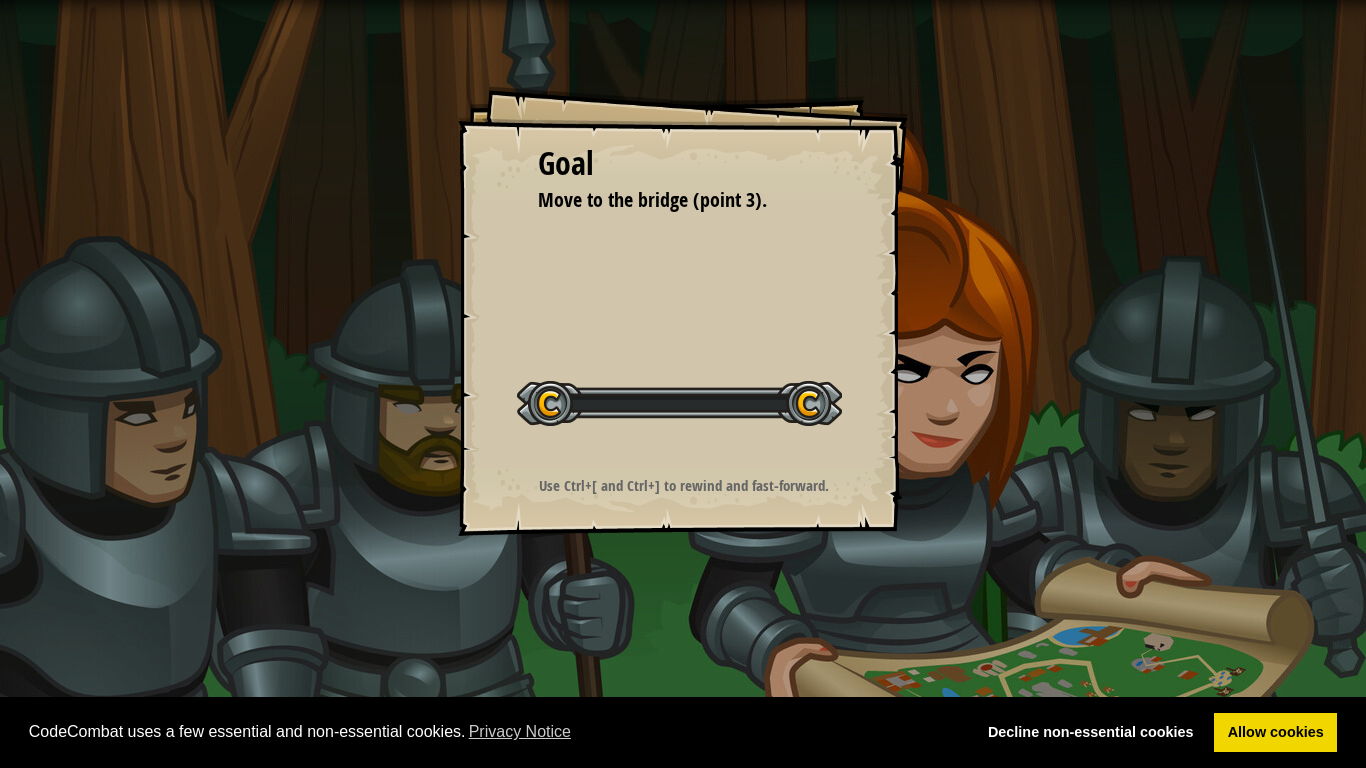 click on "CodeCombat uses a few essential and non-essential cookies.  Privacy Notice Decline non-essential cookies Allow cookies" at bounding box center [683, 733] 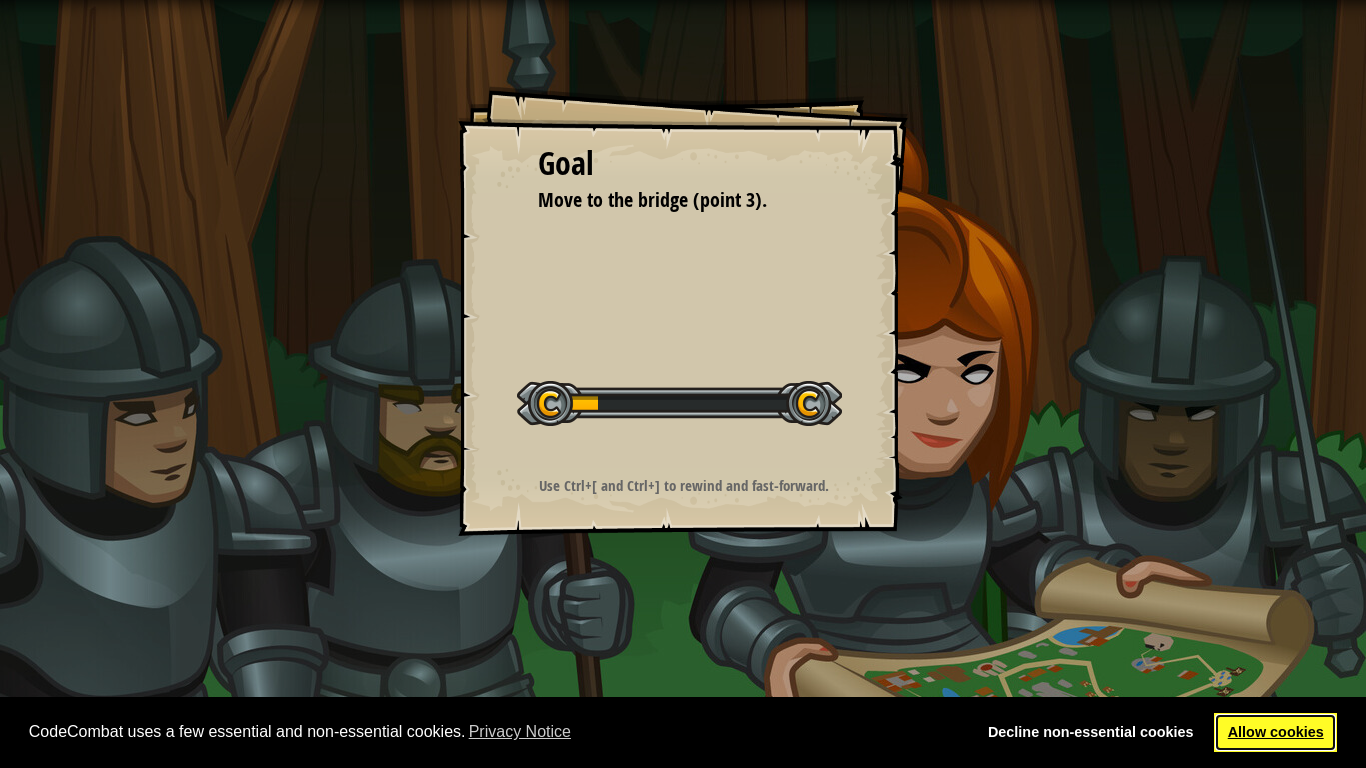 drag, startPoint x: 1285, startPoint y: 727, endPoint x: 764, endPoint y: 406, distance: 611.94934 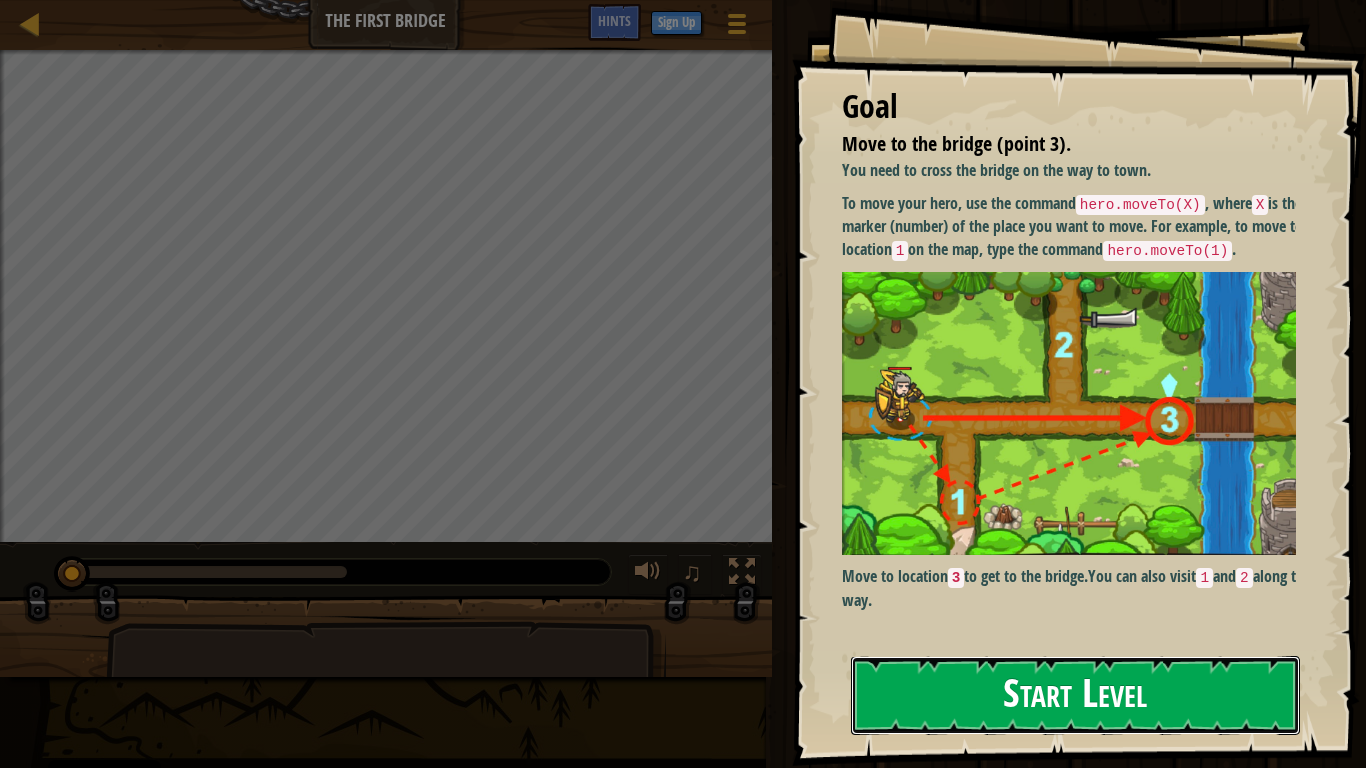 click on "Start Level" at bounding box center (1075, 695) 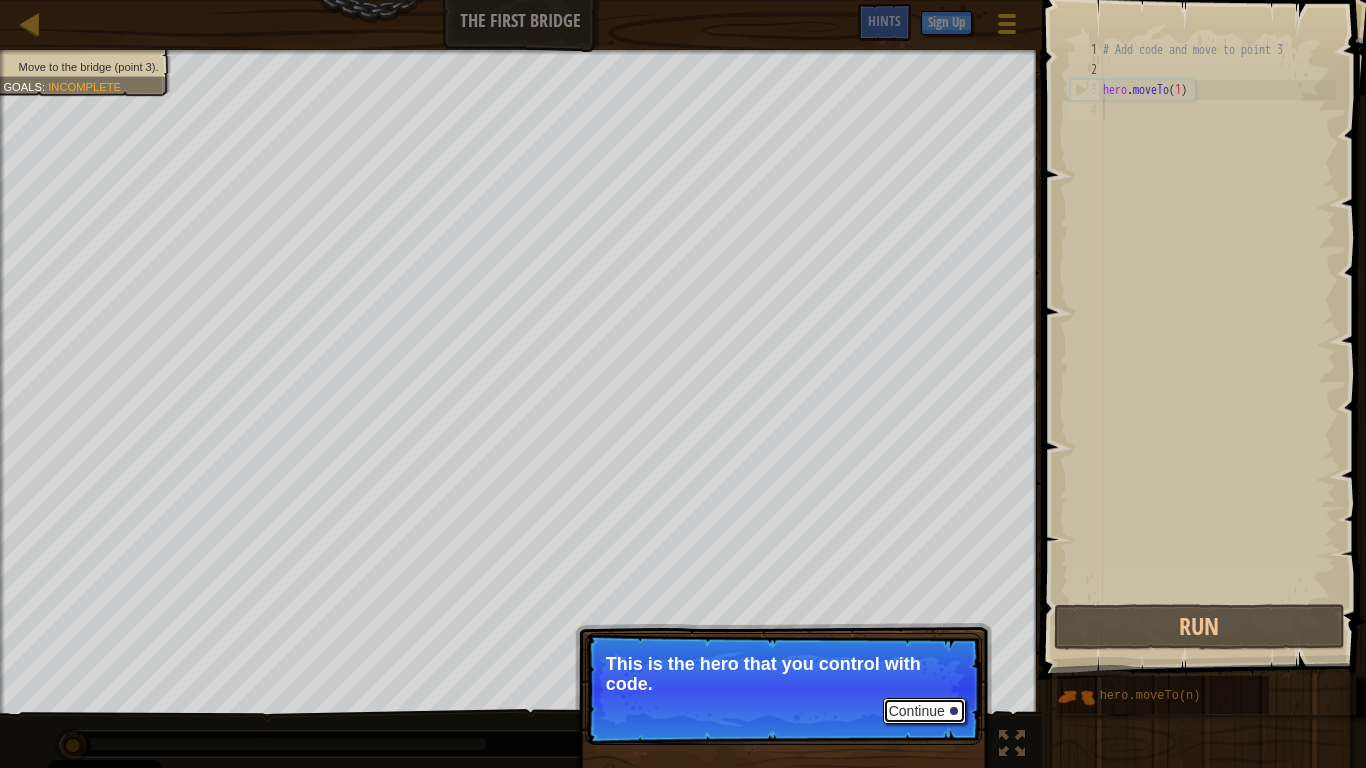 click on "Continue" at bounding box center [924, 711] 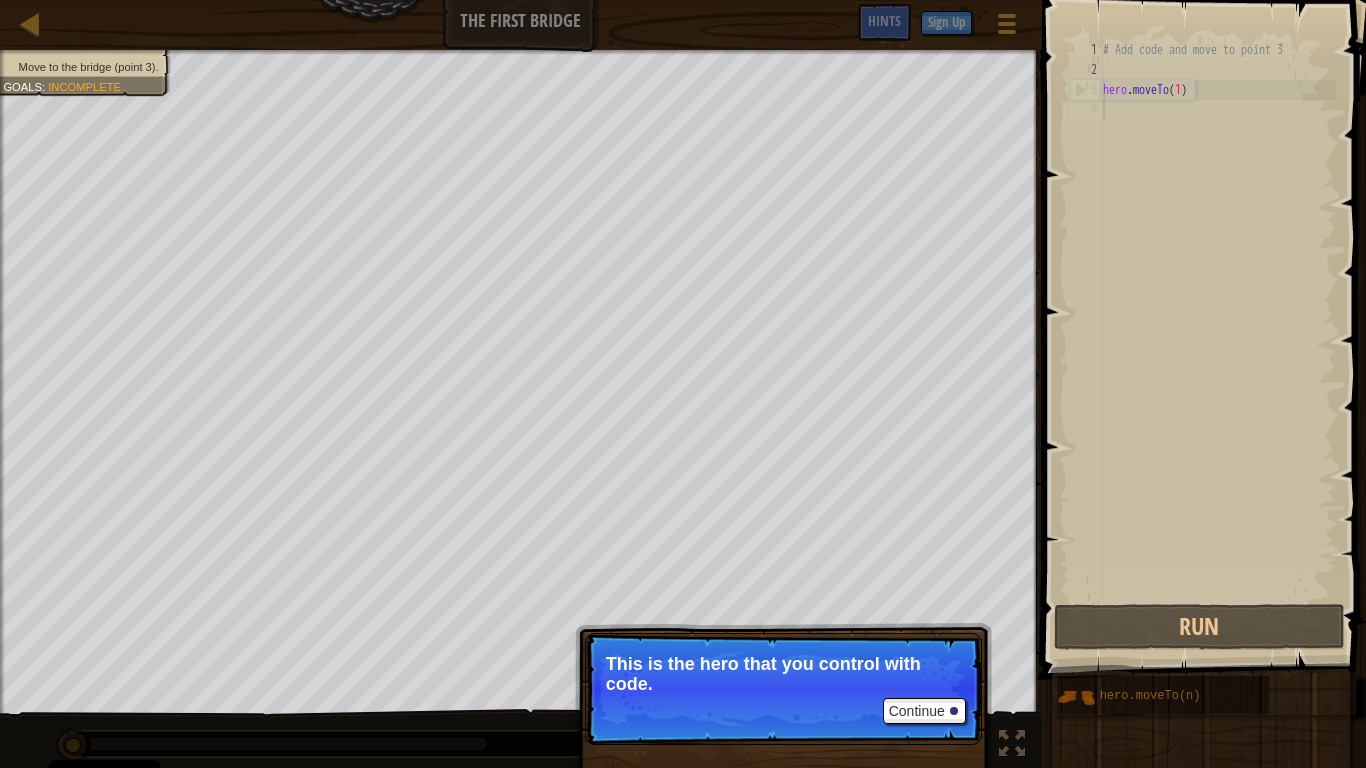 scroll, scrollTop: 9, scrollLeft: 0, axis: vertical 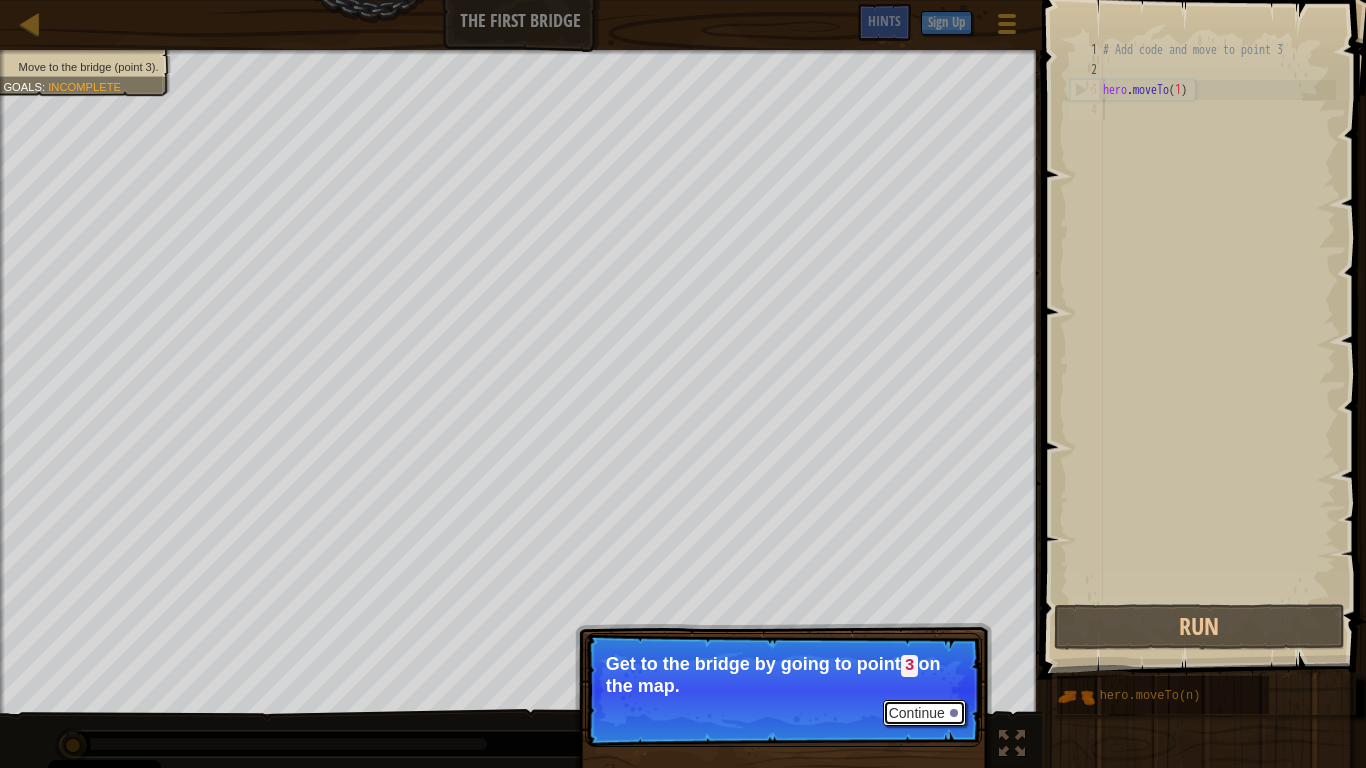 click on "Continue" at bounding box center (924, 713) 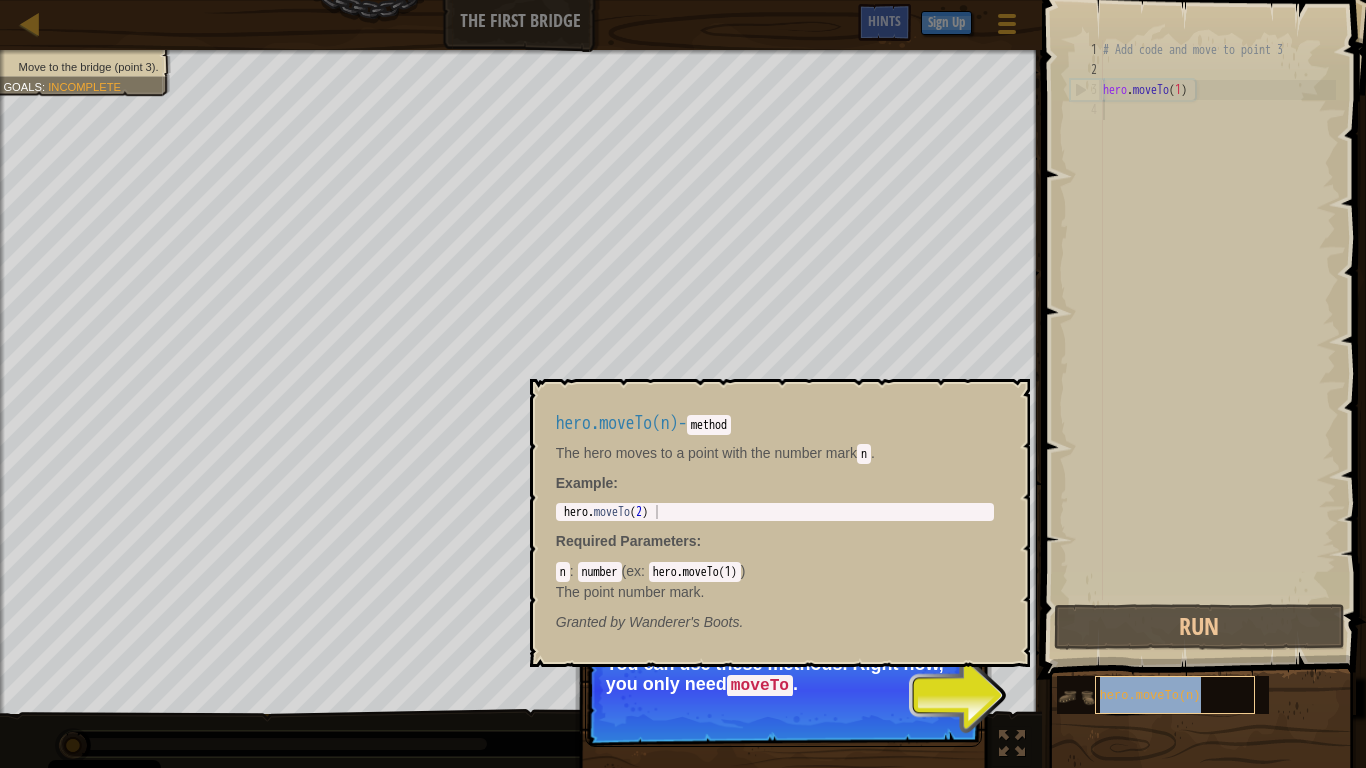 click on "hero.moveTo(n)" at bounding box center (1150, 696) 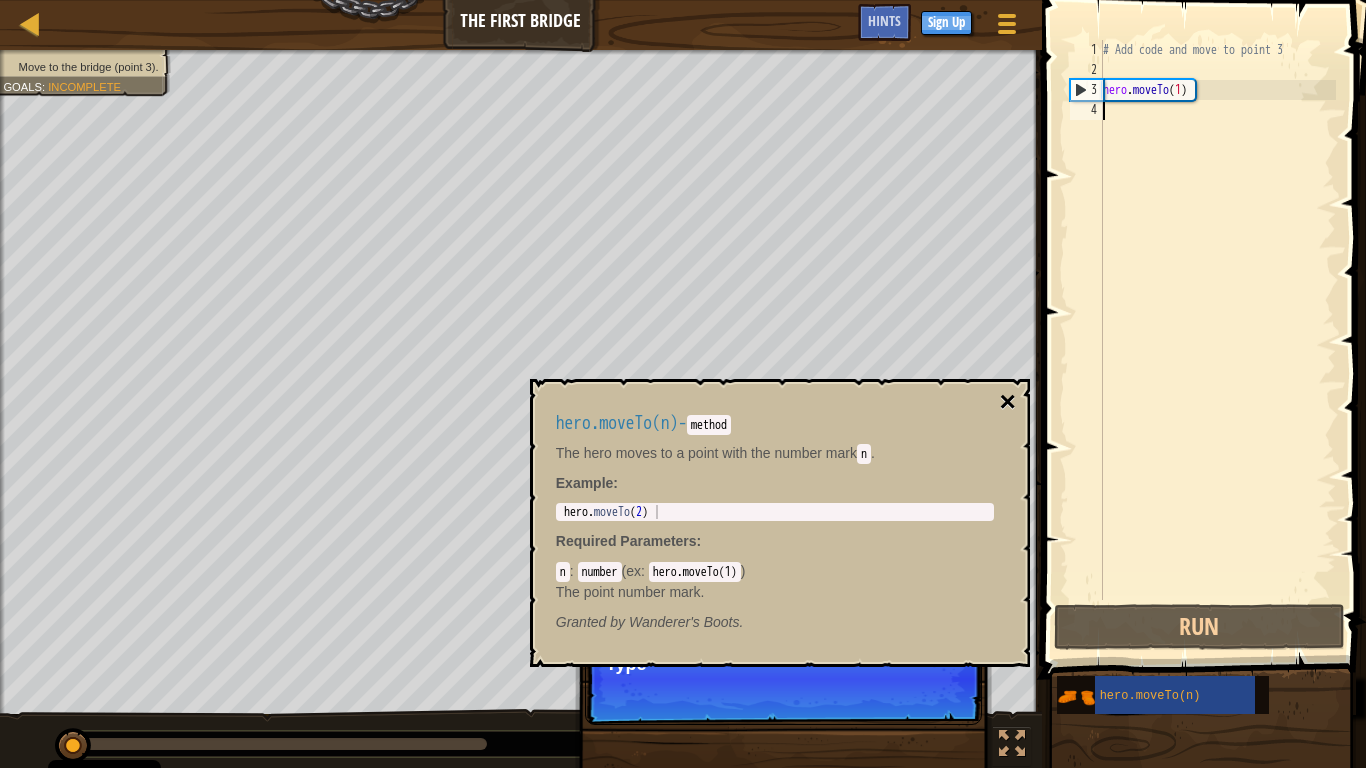 click on "×" at bounding box center [1007, 402] 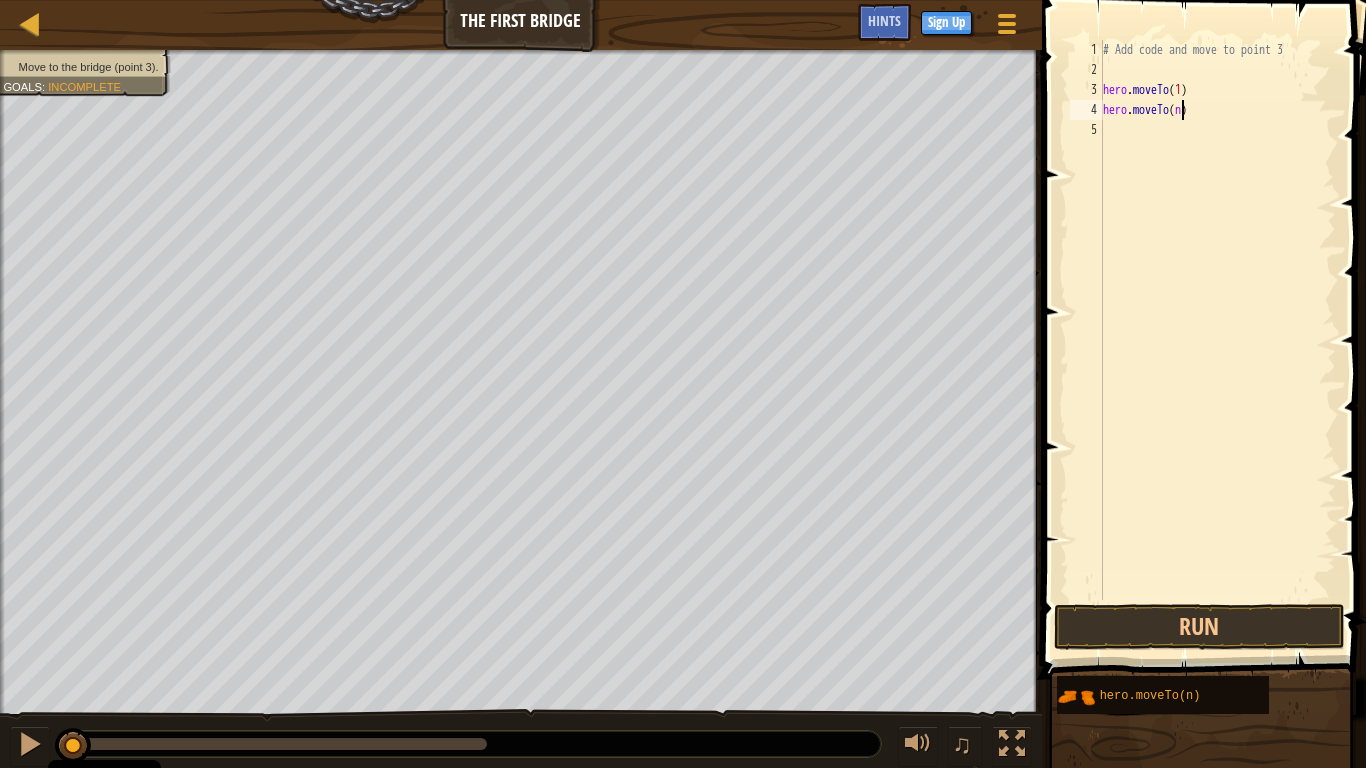 click on "# Add code and move to point 3 hero . moveTo ( 1 ) hero . moveTo ( n )" at bounding box center [1217, 340] 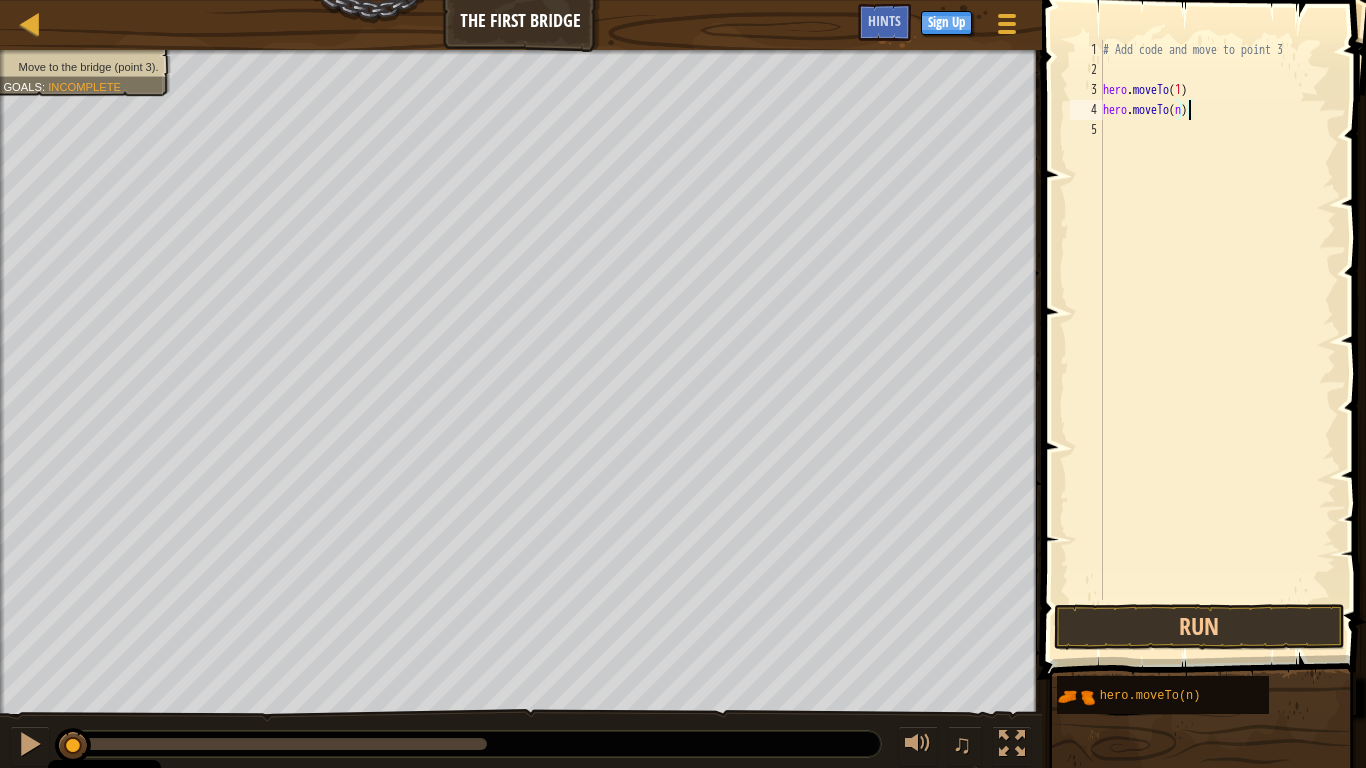 click on "# Add code and move to point 3 hero . moveTo ( 1 ) hero . moveTo ( n )" at bounding box center (1217, 340) 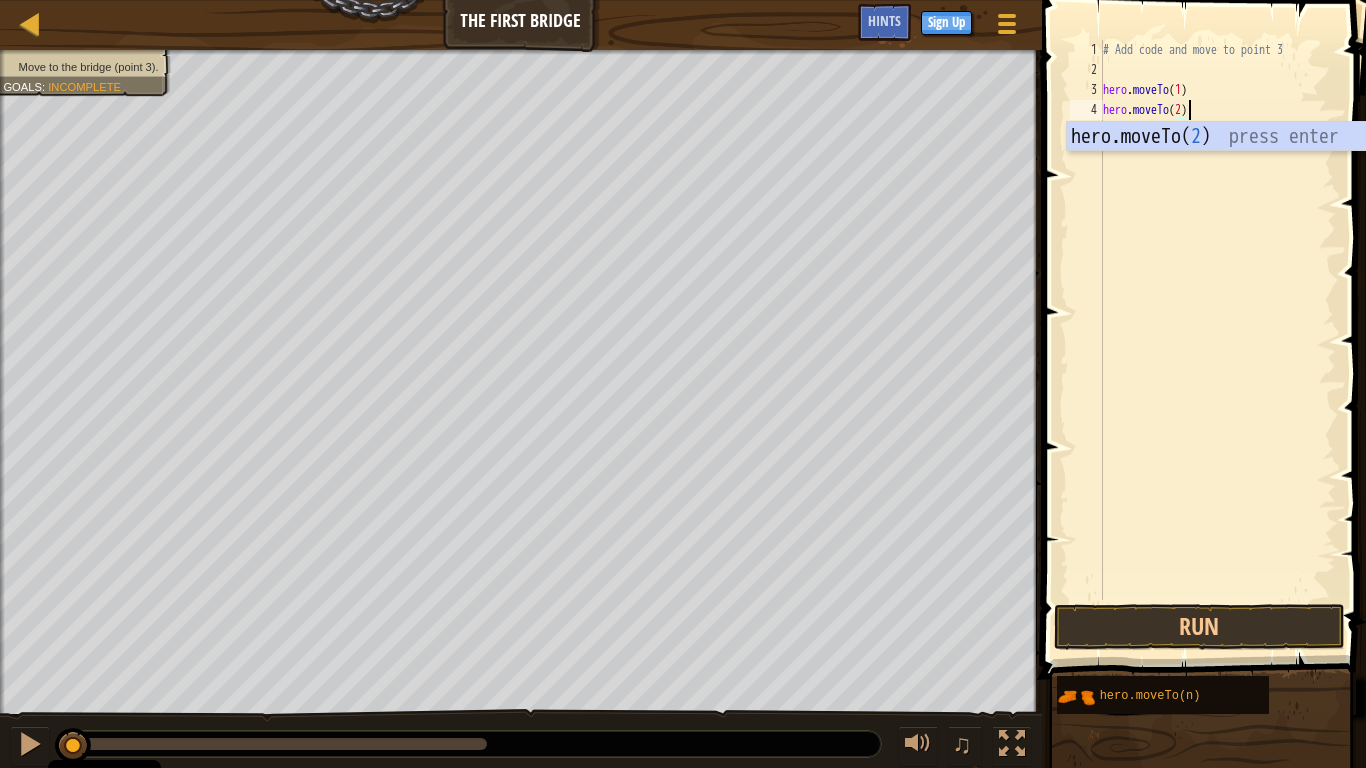 scroll, scrollTop: 9, scrollLeft: 6, axis: both 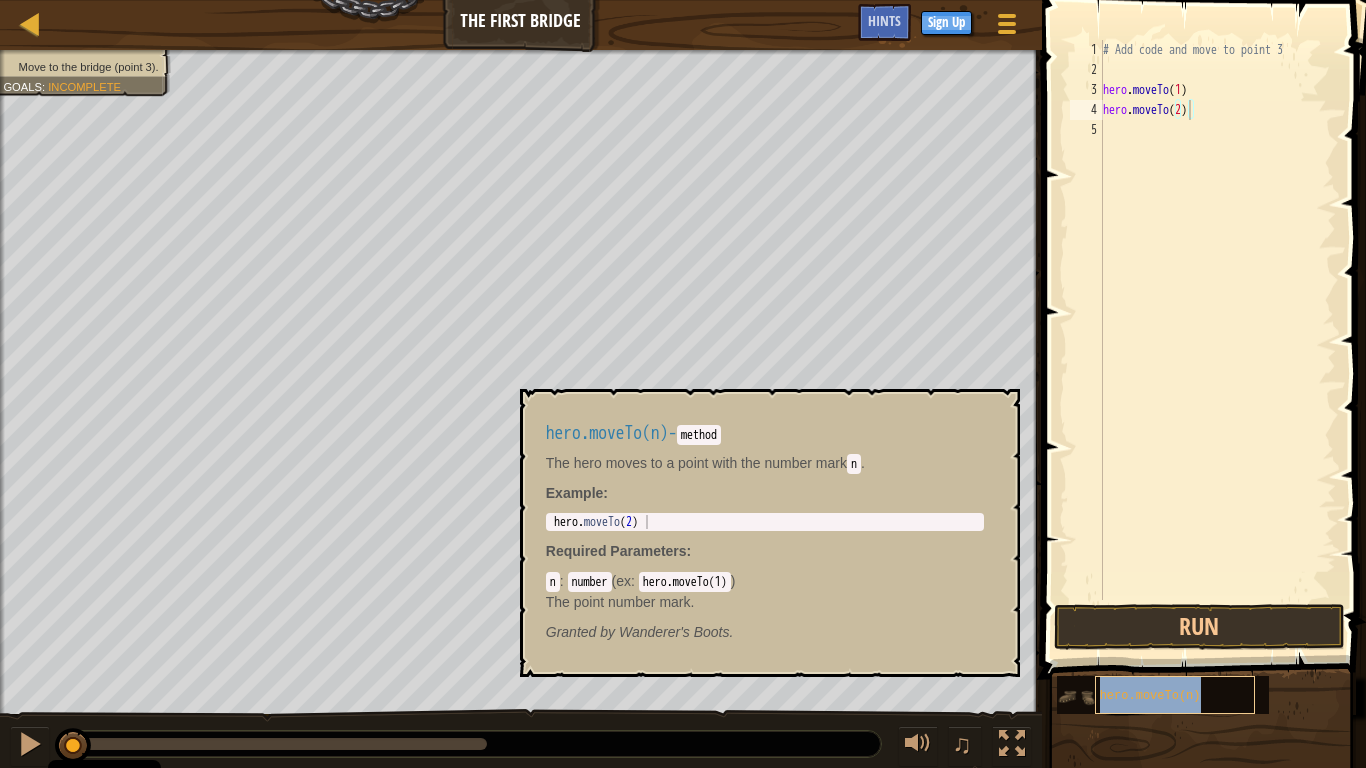 click on "hero.moveTo(n)" at bounding box center [1150, 696] 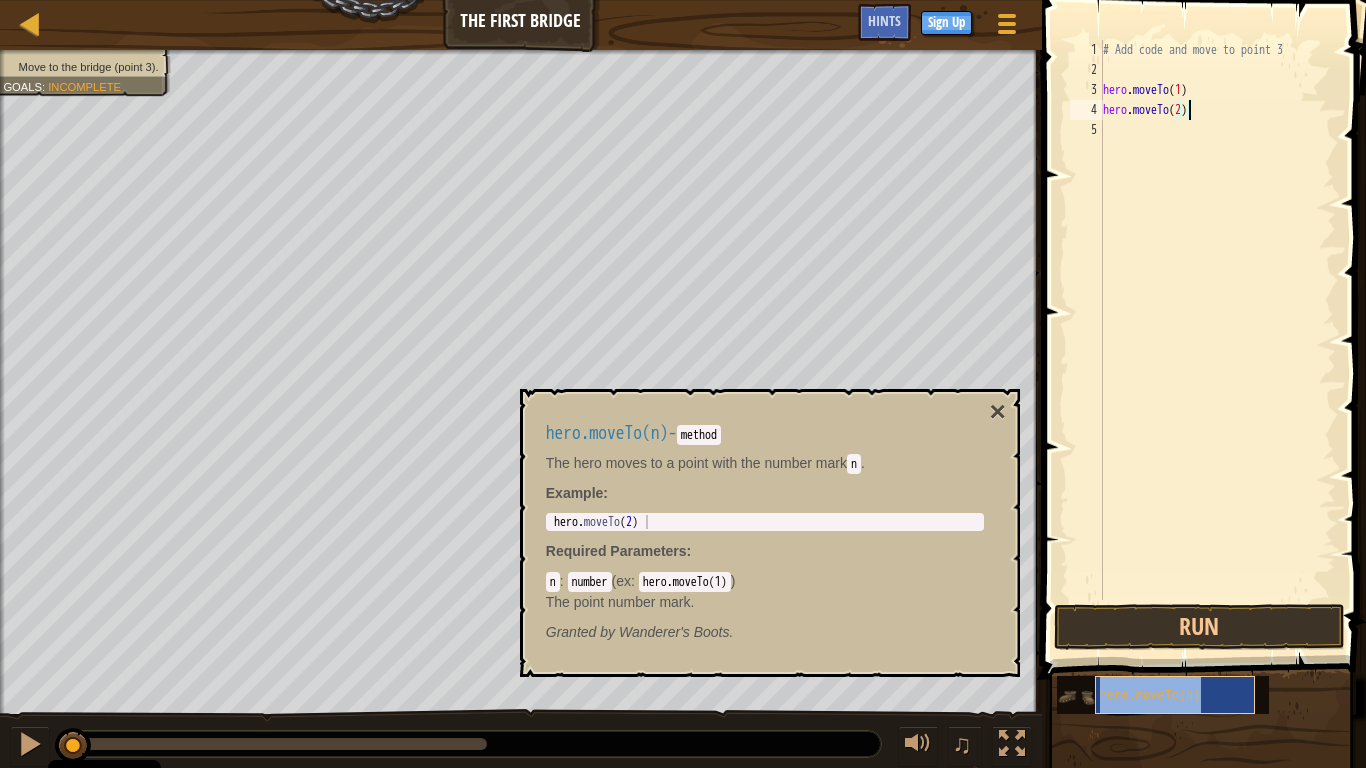 click on "hero.moveTo(n)" at bounding box center [1175, 695] 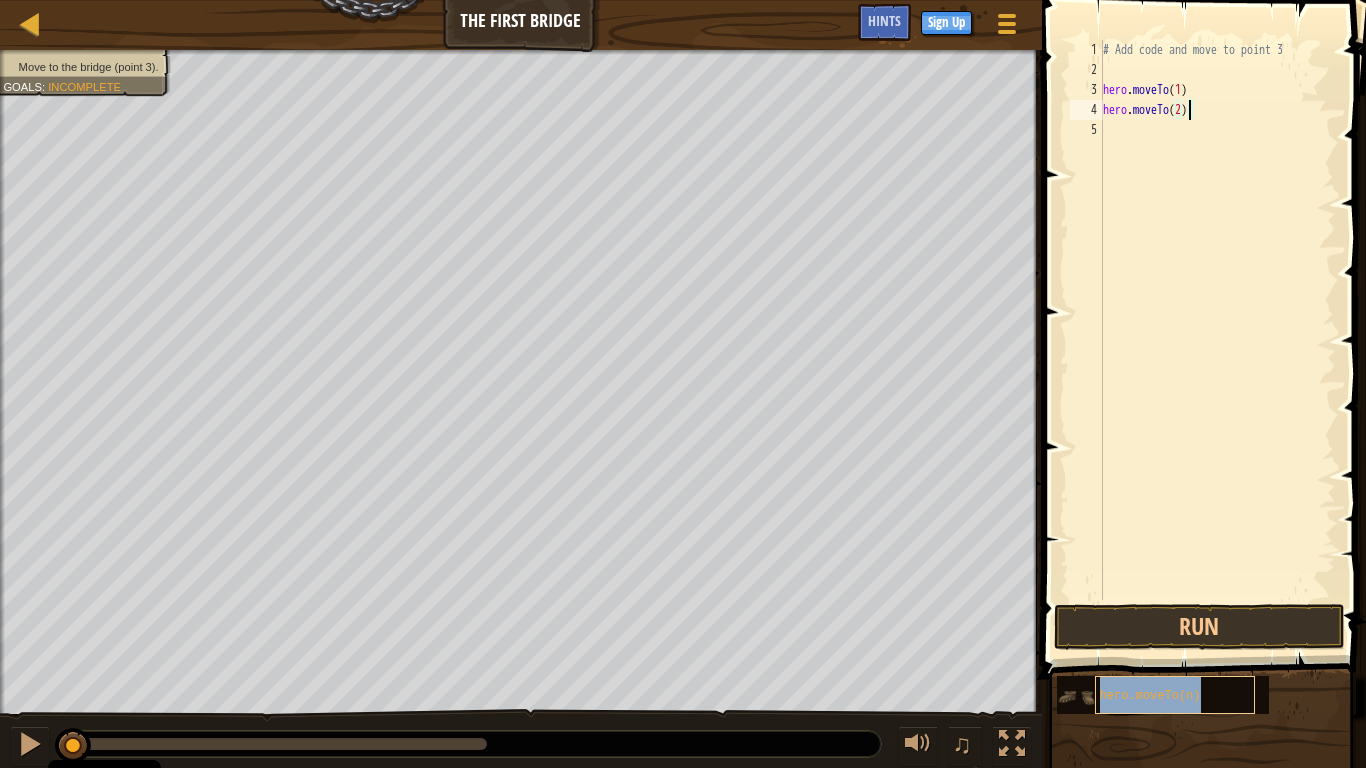 click on "hero.moveTo(n)" at bounding box center [1175, 695] 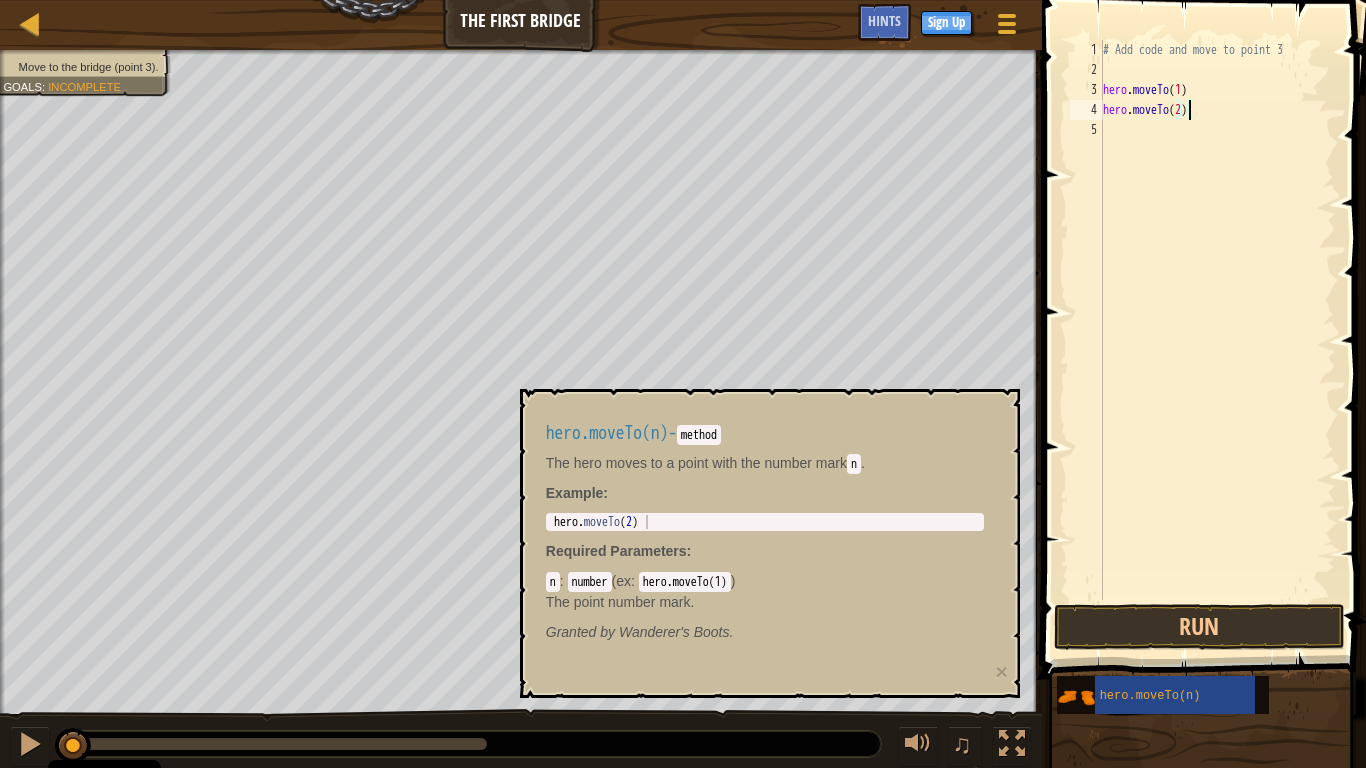 click at bounding box center [1201, 951] 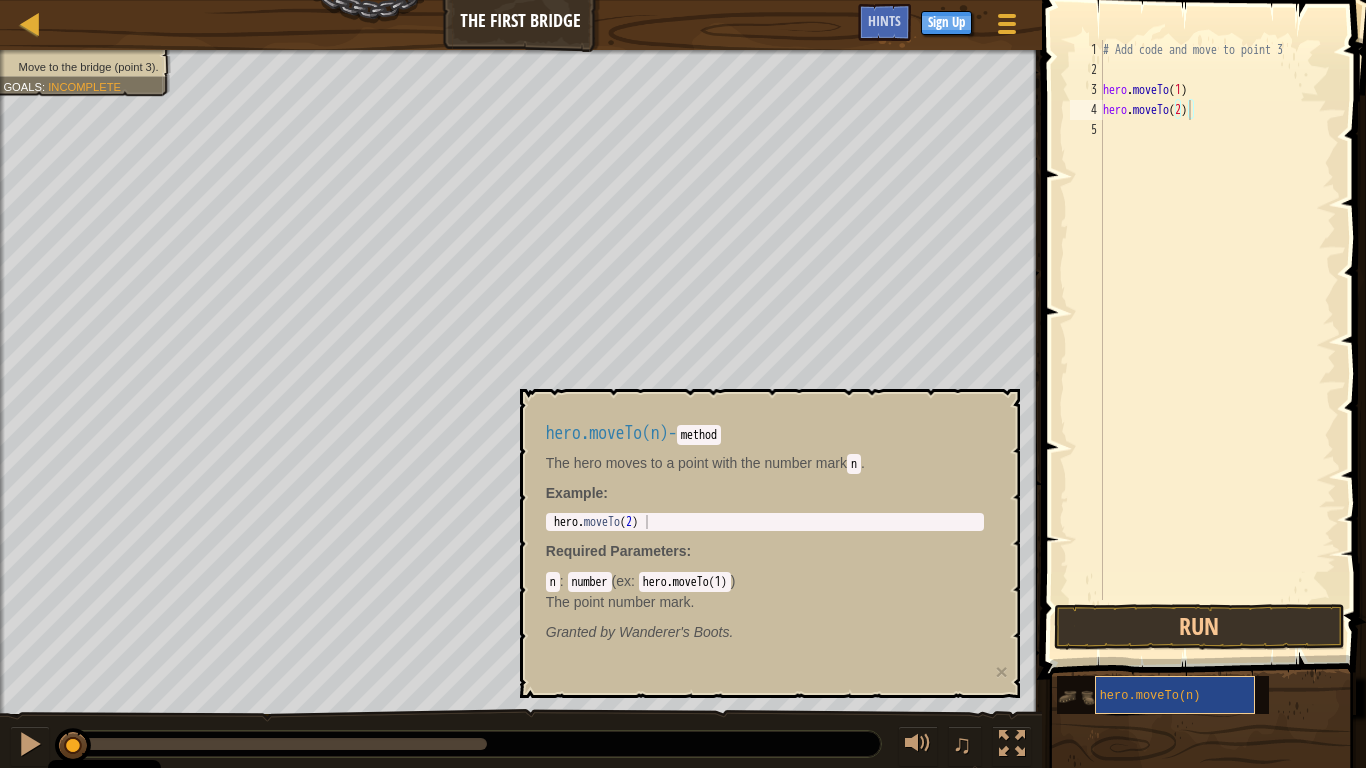 click on "hero.moveTo(n)" at bounding box center [1150, 696] 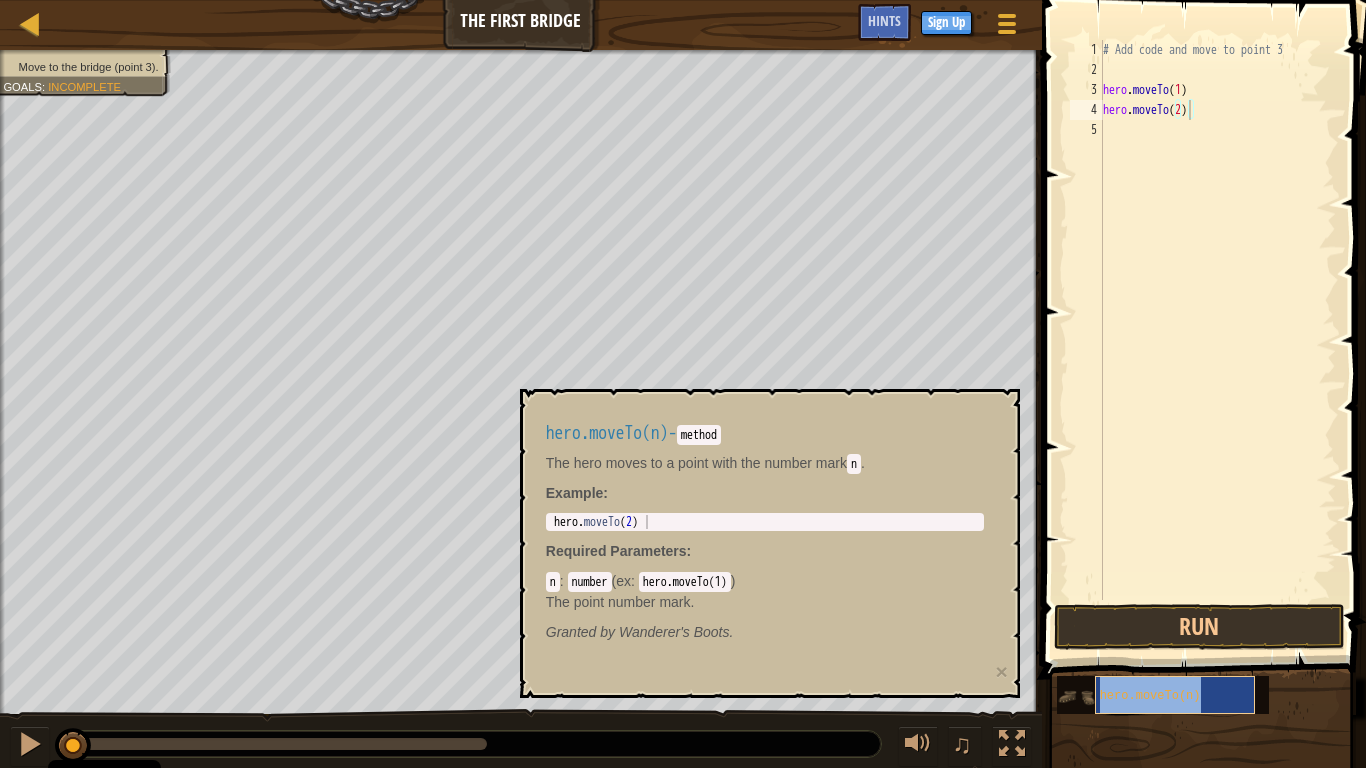 click on "hero.moveTo(n)" at bounding box center [1175, 695] 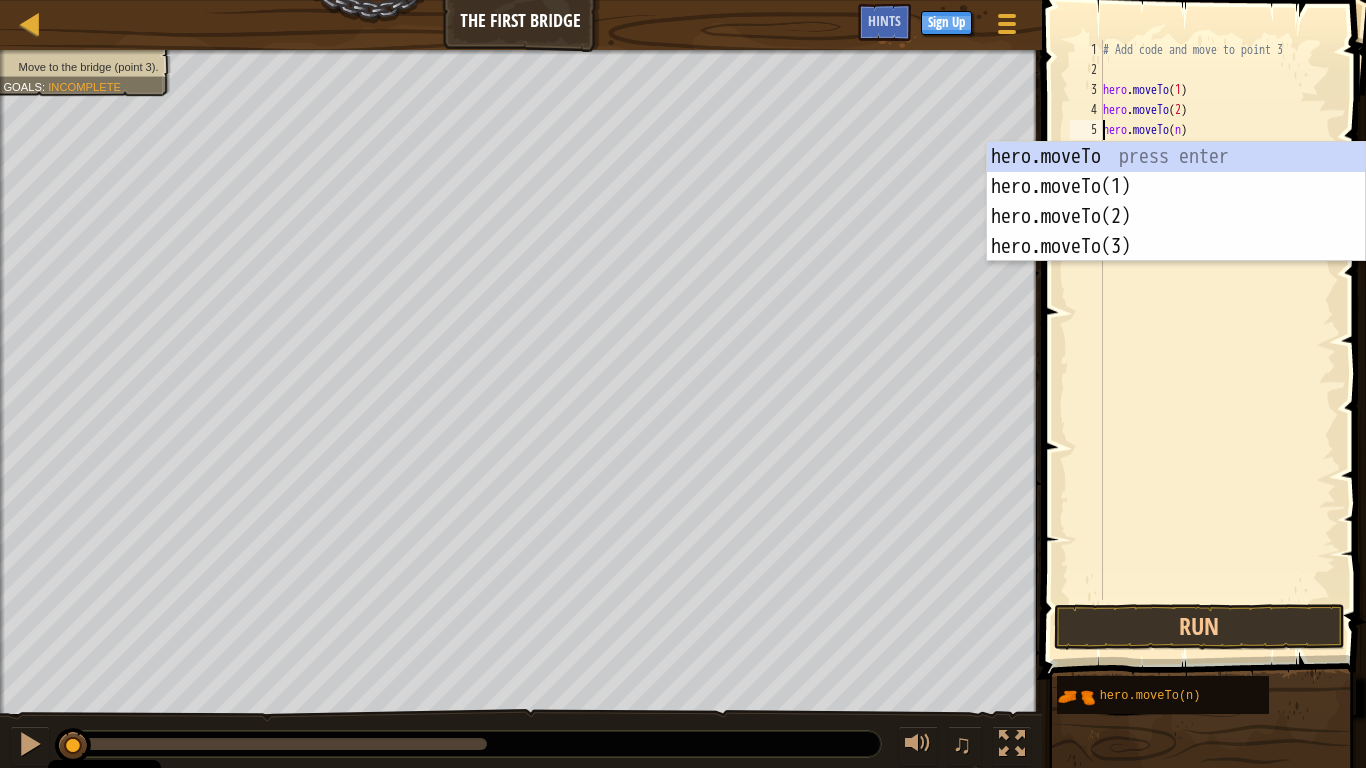click on "# Add code and move to point 3 hero . moveTo ( 1 ) hero . moveTo ( 2 ) hero . moveTo ( n )" at bounding box center [1217, 340] 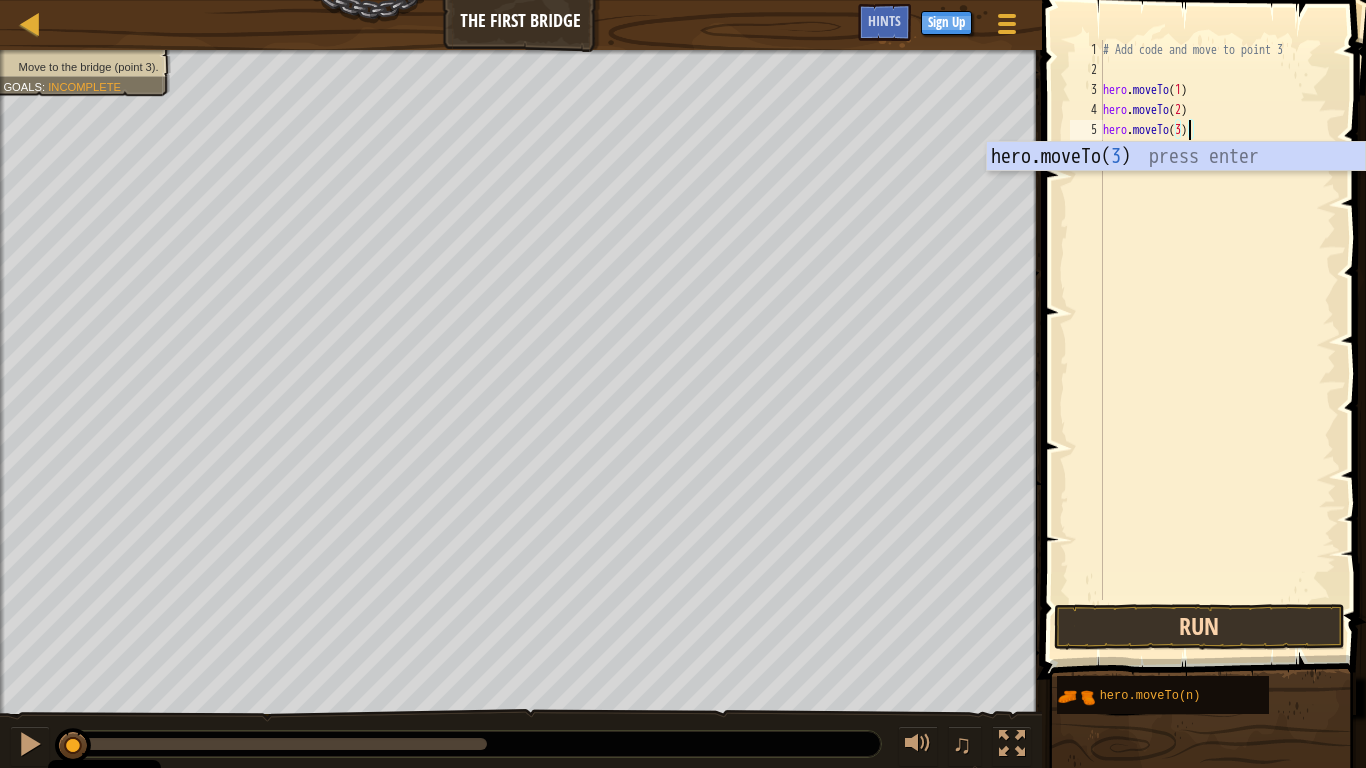 type on "hero.moveTo(3)" 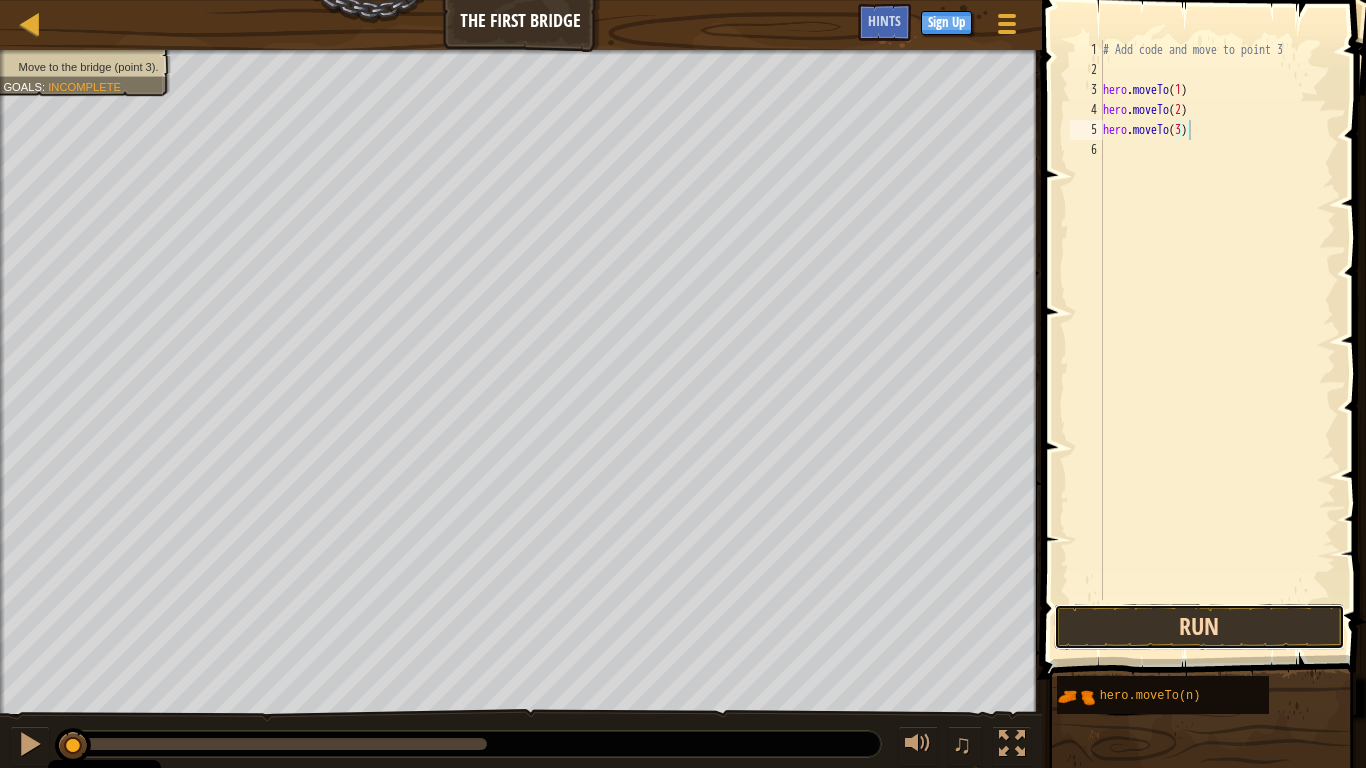 click on "Run" at bounding box center [1199, 627] 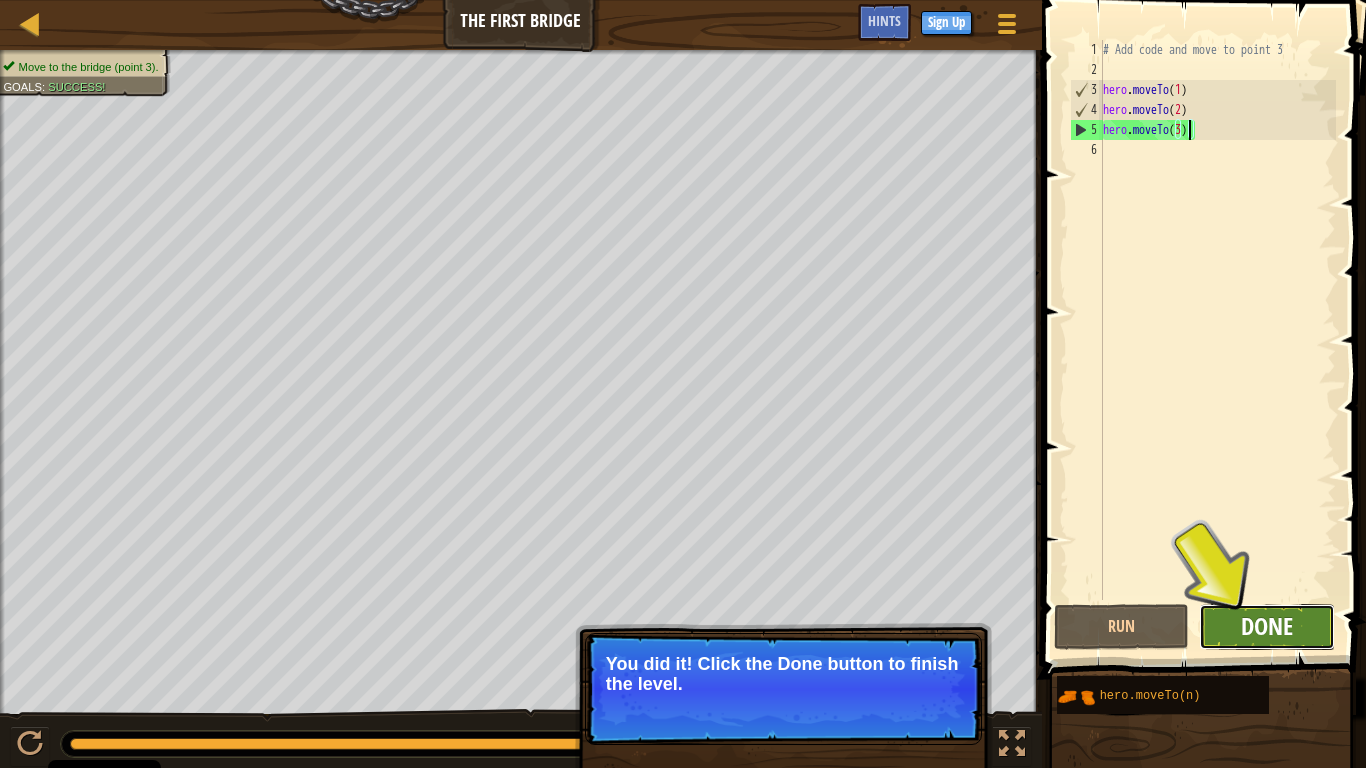 click on "Done" at bounding box center [1267, 626] 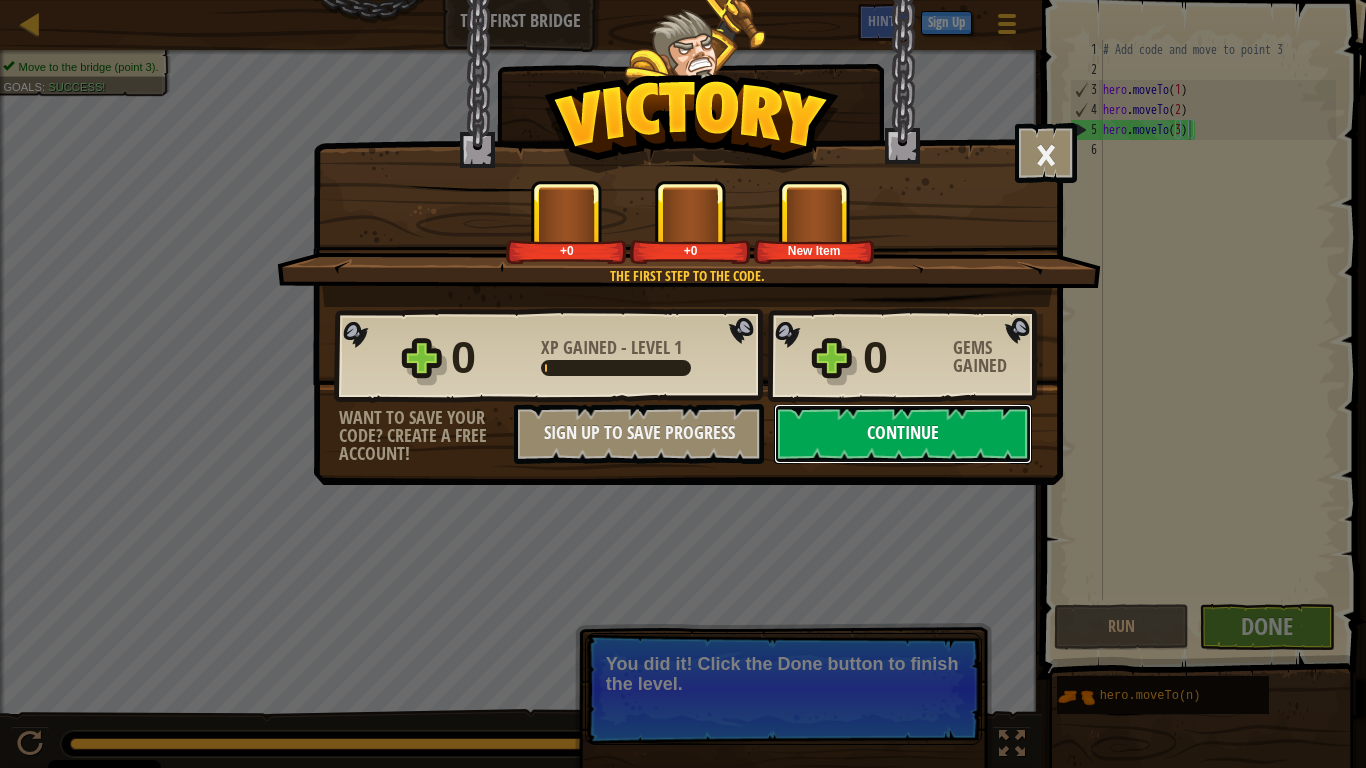 click on "Continue" at bounding box center [903, 434] 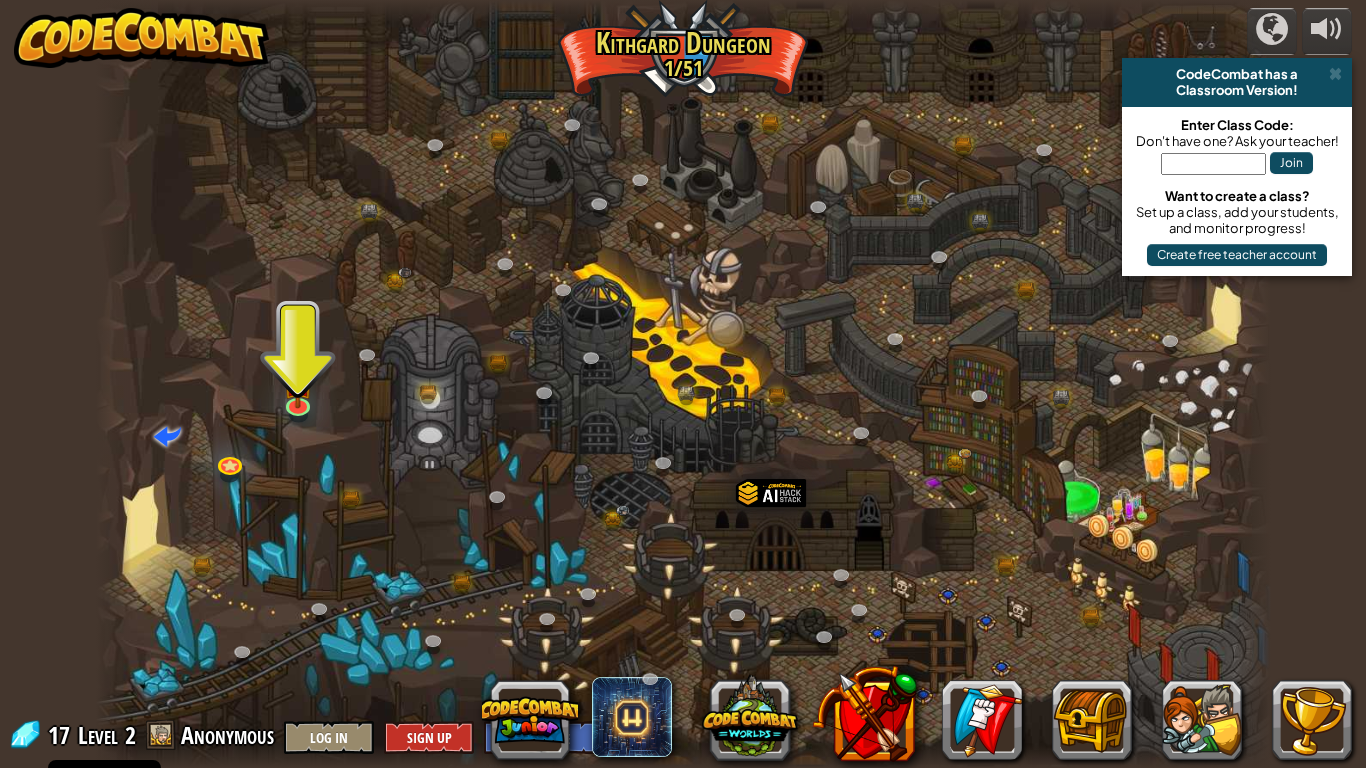 click at bounding box center (683, 384) 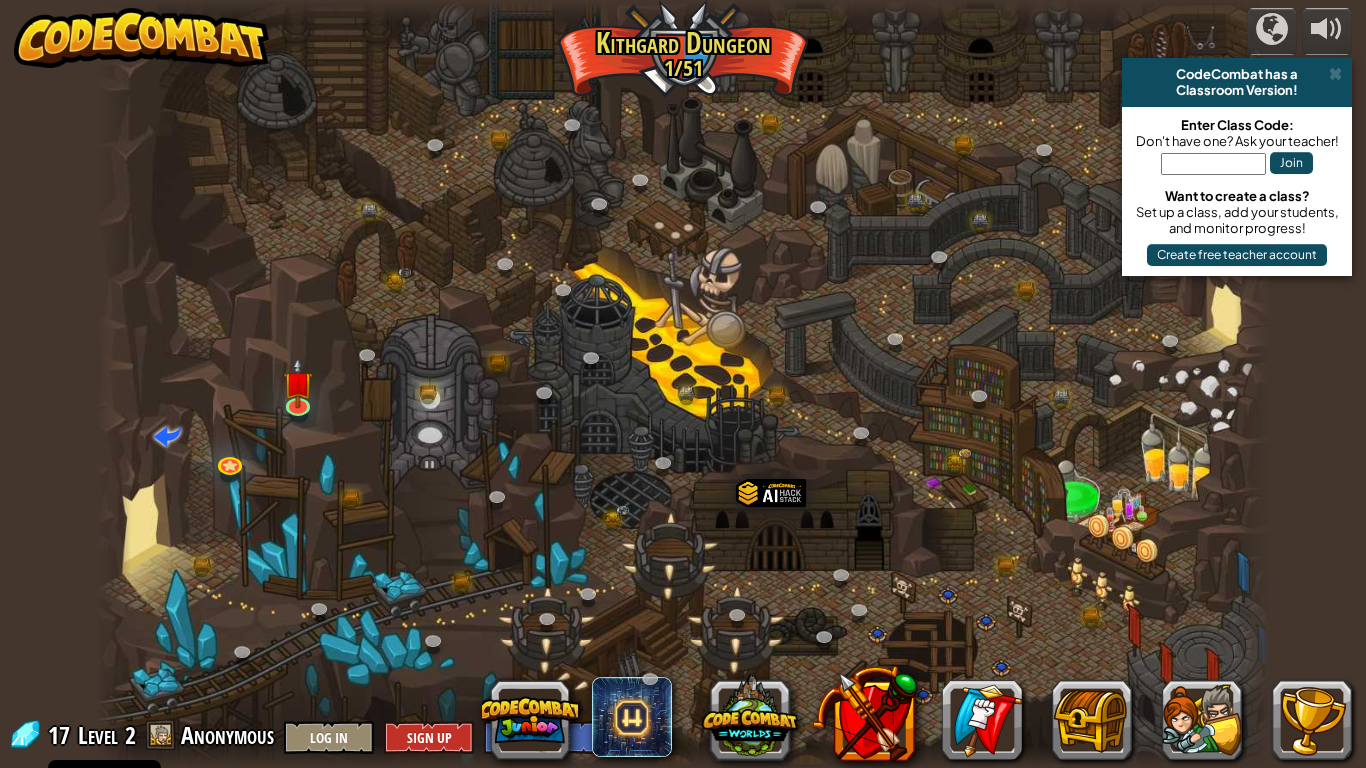 click at bounding box center [683, 384] 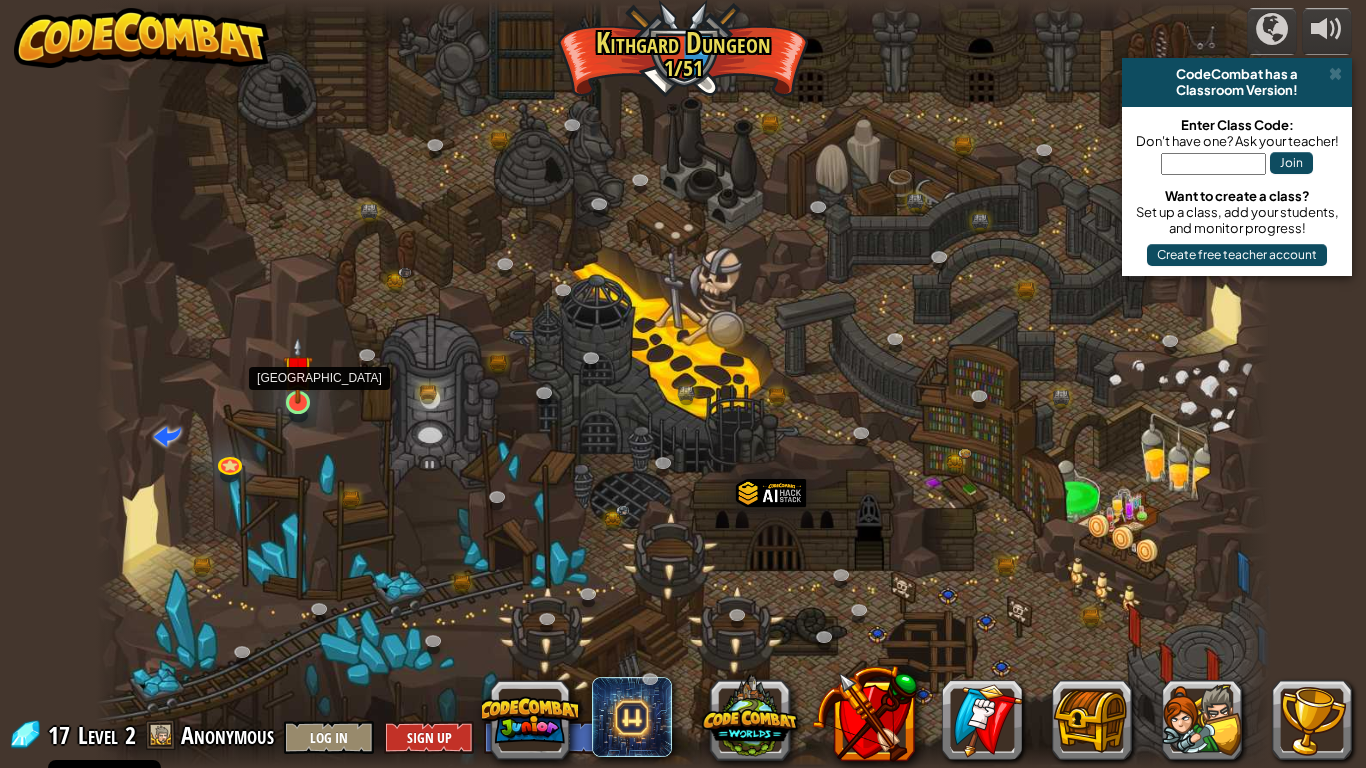 click at bounding box center [298, 370] 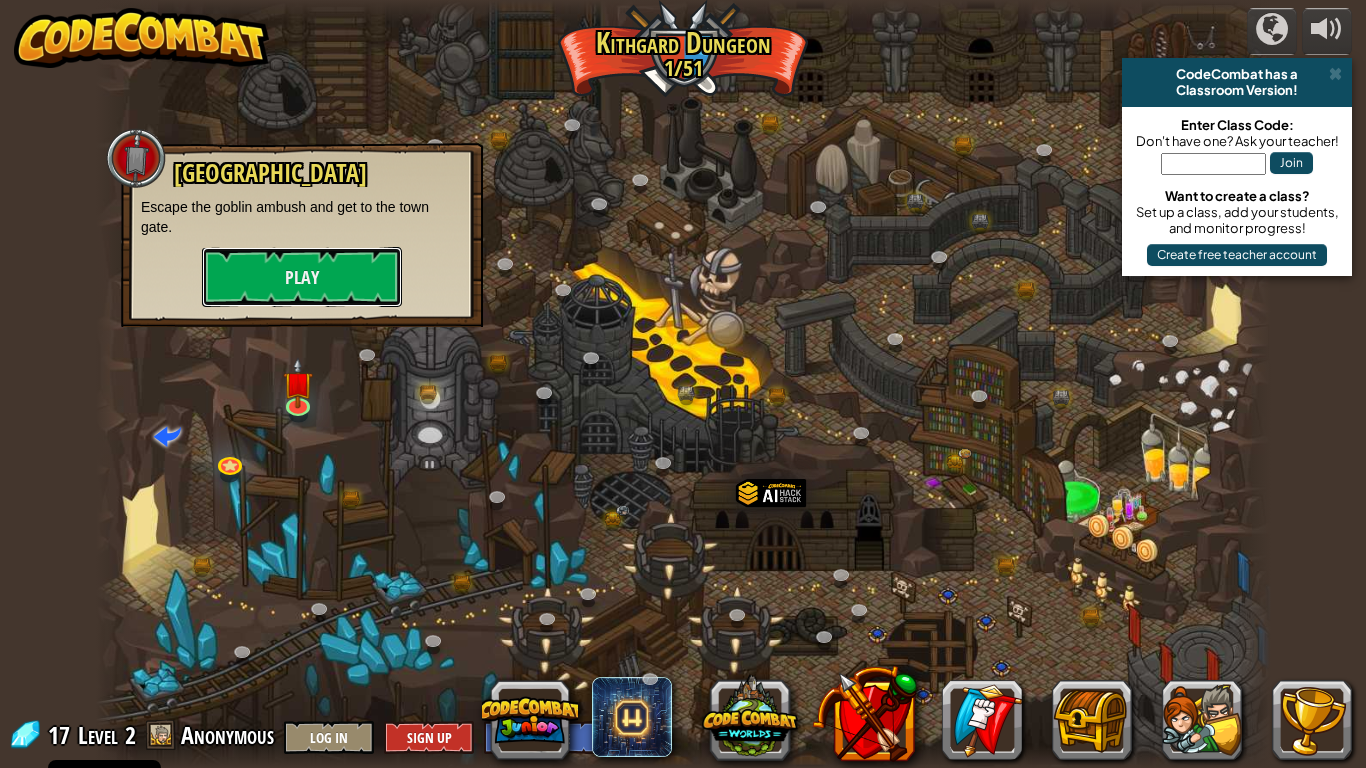 click on "Old Town Road Escape the goblin ambush and get to the town gate.
Play" at bounding box center (302, 235) 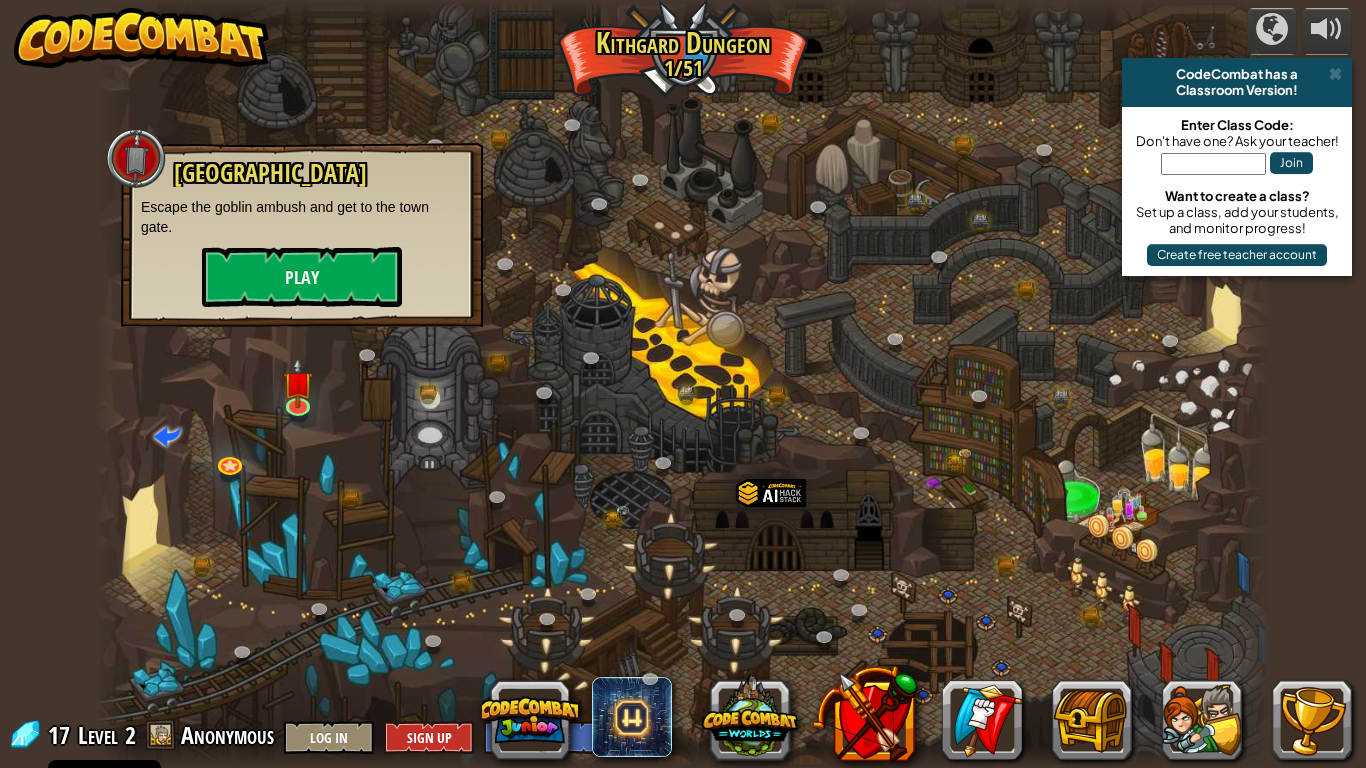 click on "Old Town Road Escape the goblin ambush and get to the town gate.
Play" at bounding box center (302, 235) 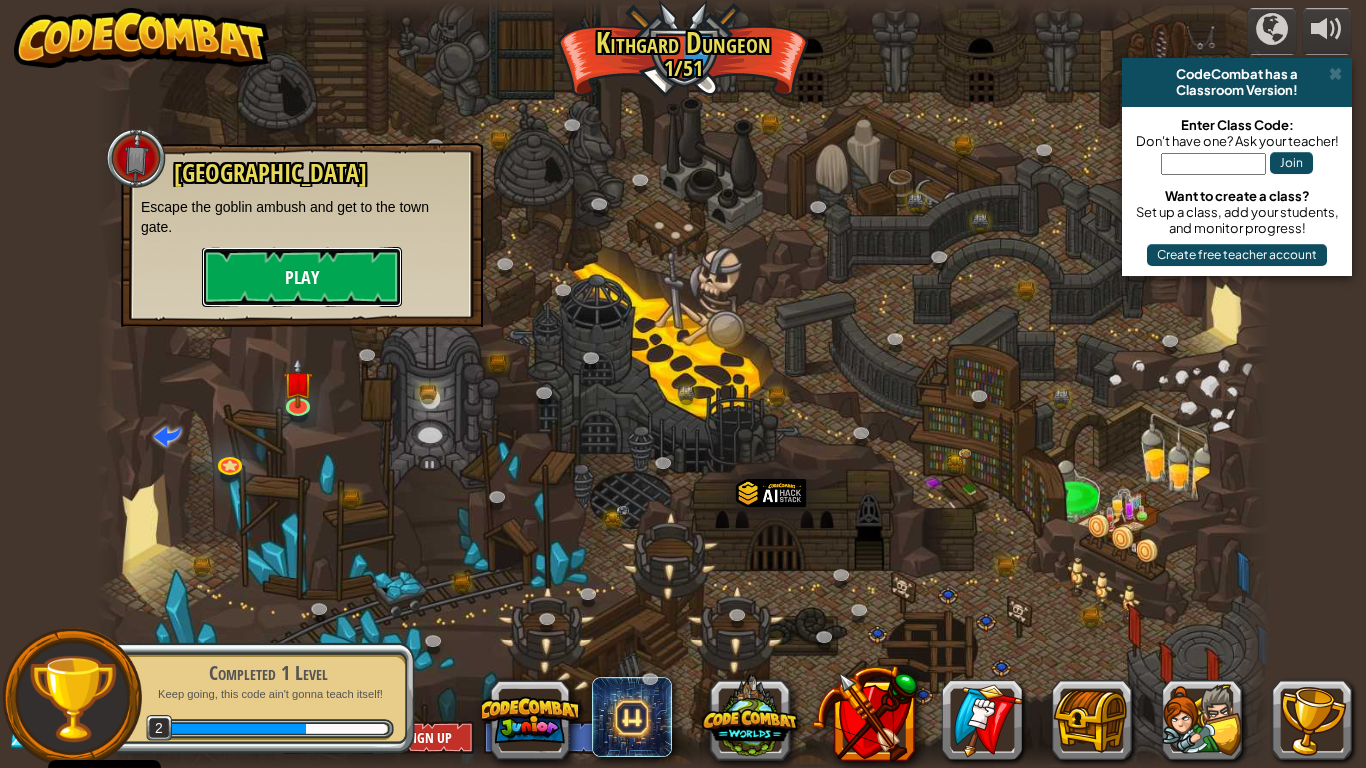 click on "Play" at bounding box center [302, 277] 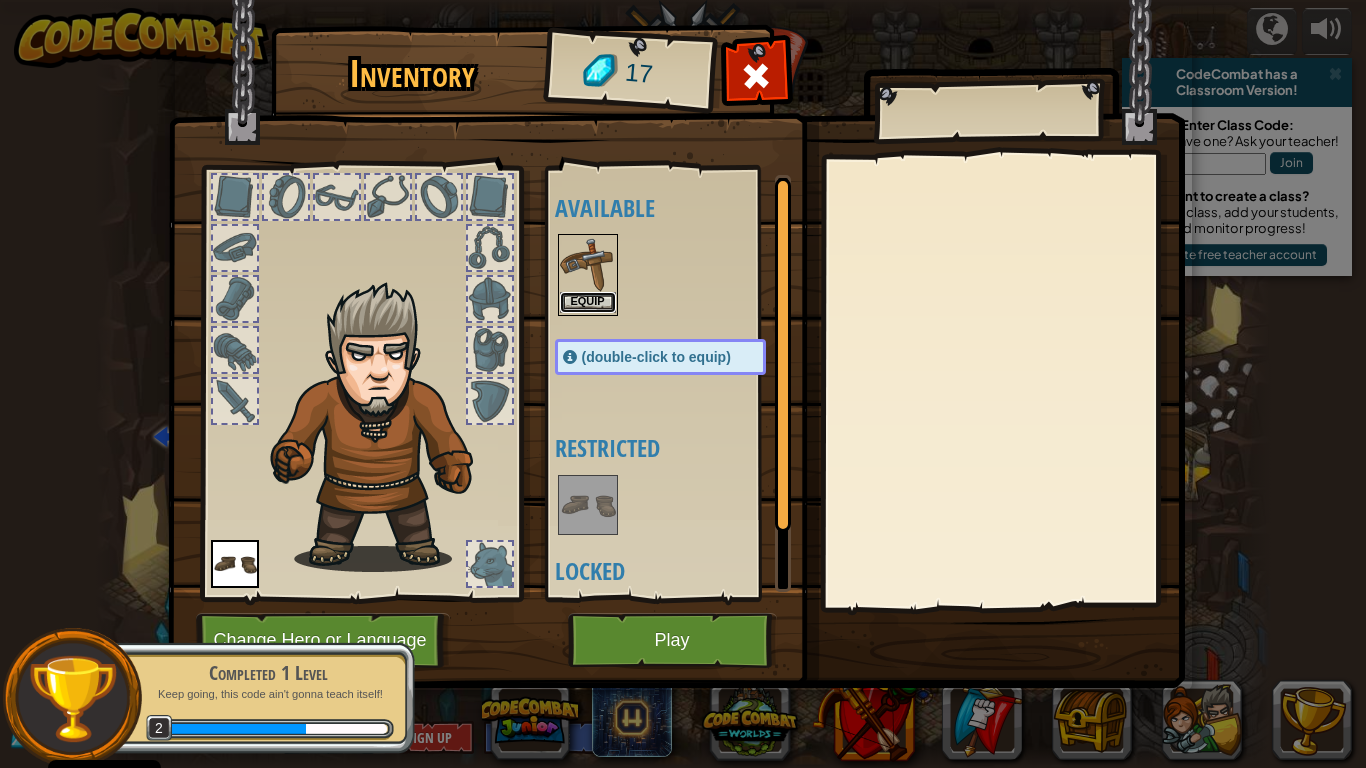 click on "Equip" at bounding box center (588, 302) 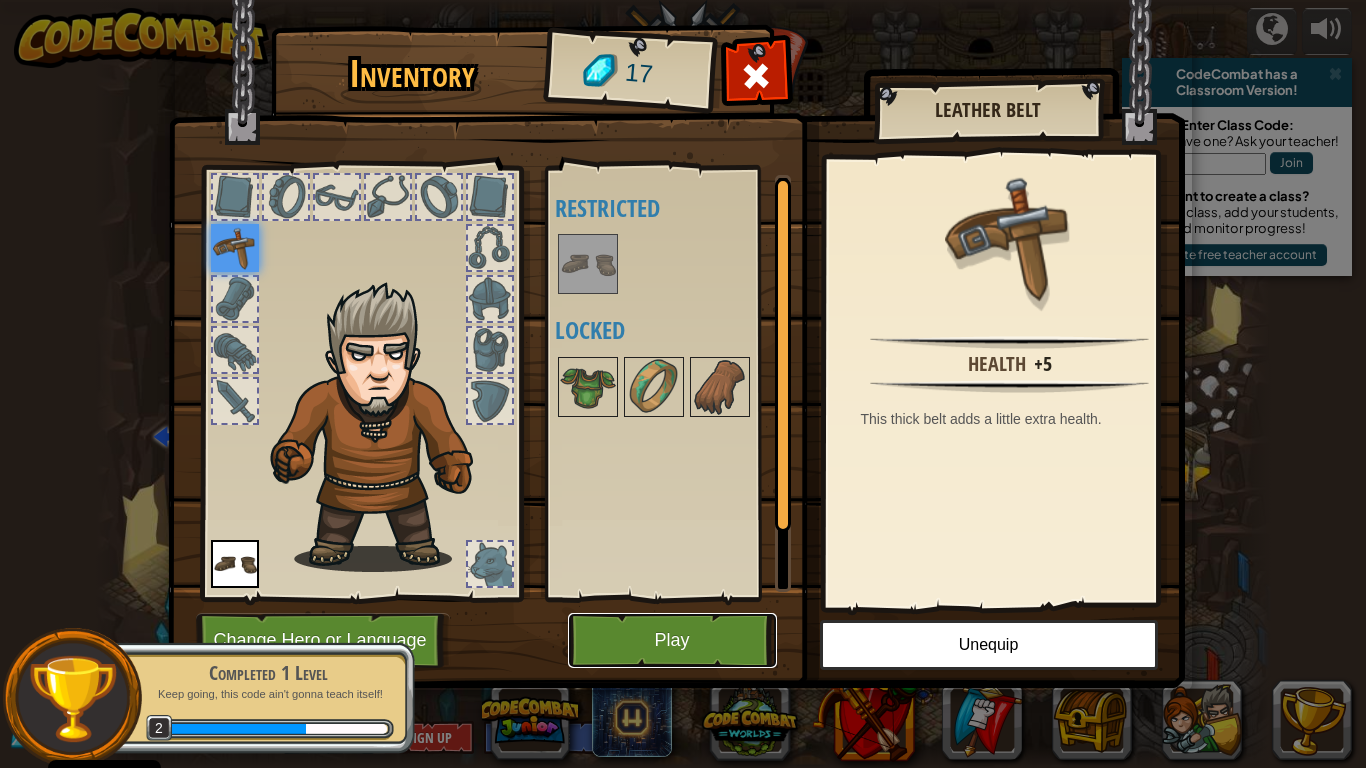 click on "Play" at bounding box center [672, 640] 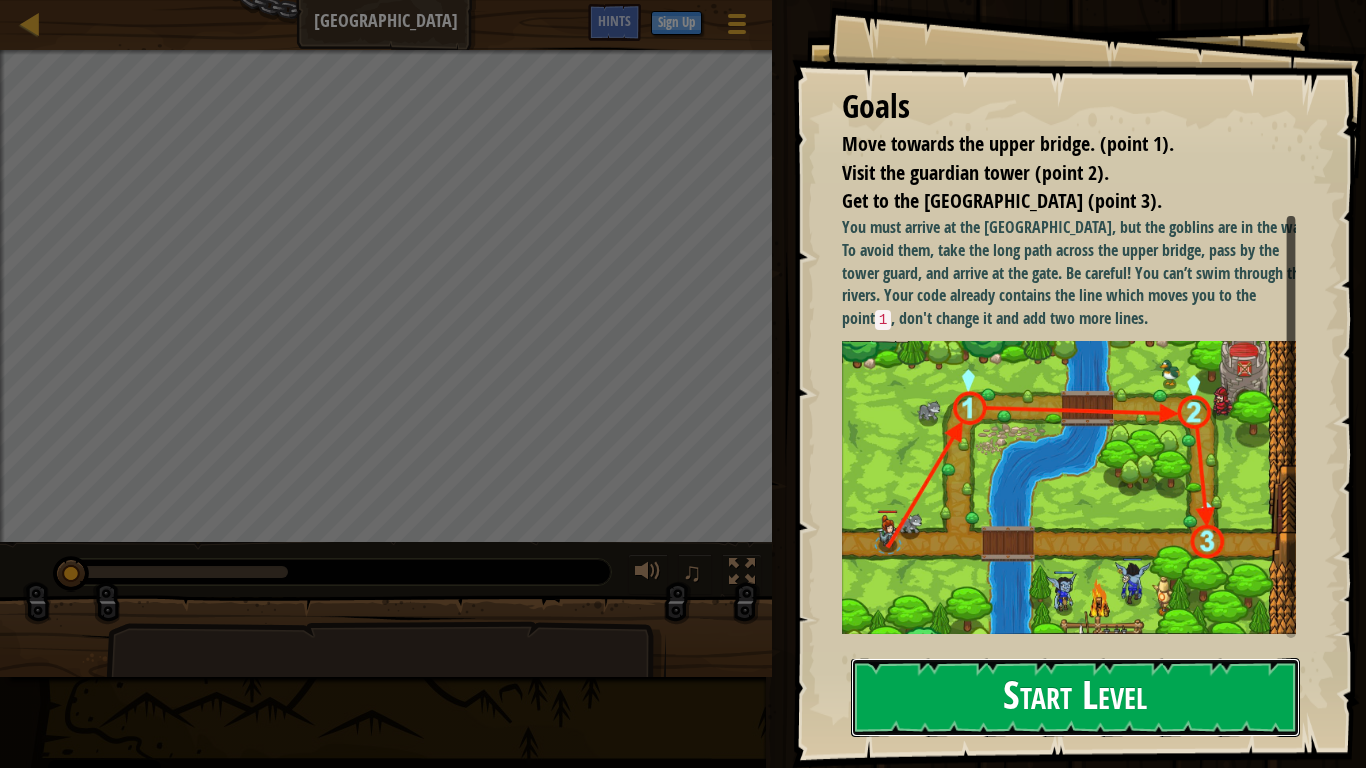 click on "Start Level" at bounding box center (1075, 697) 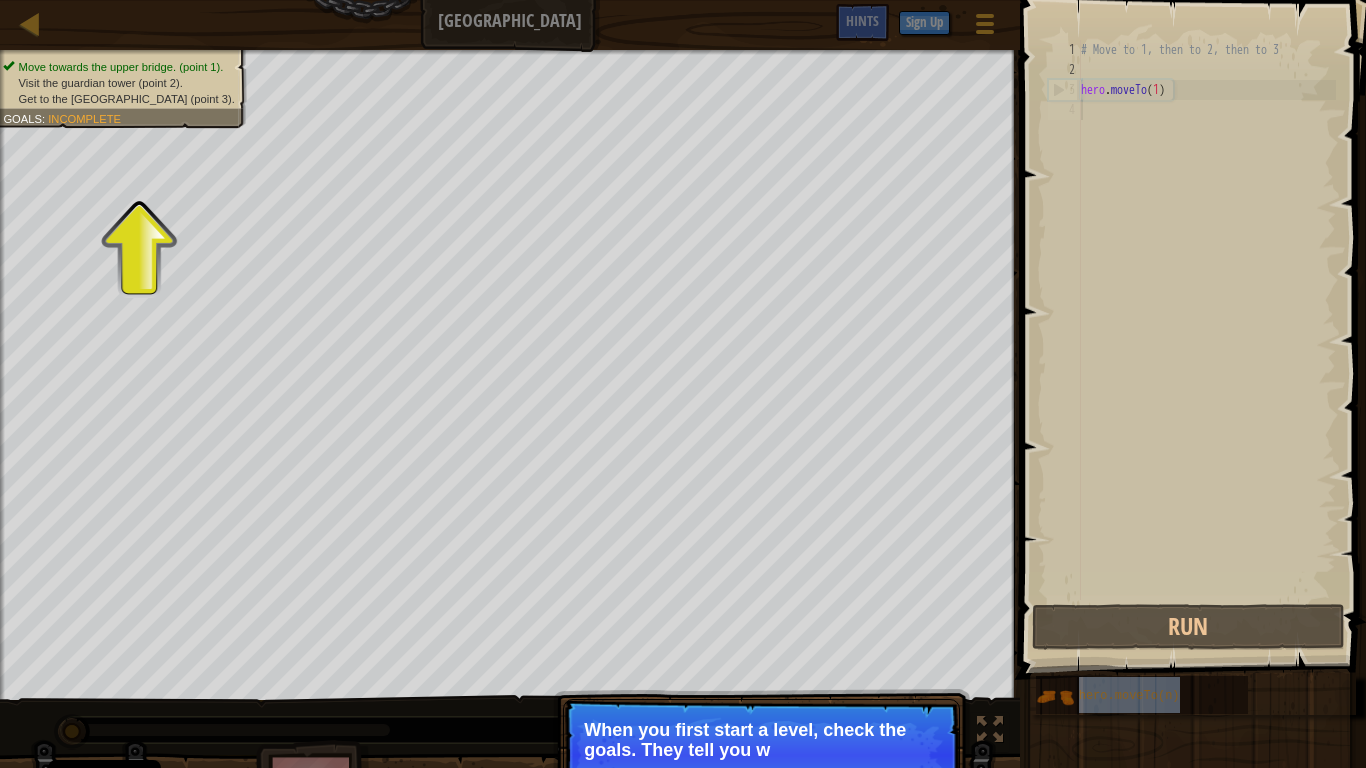 click on "When you first start a level, check the goals. They tell you w" at bounding box center (761, 740) 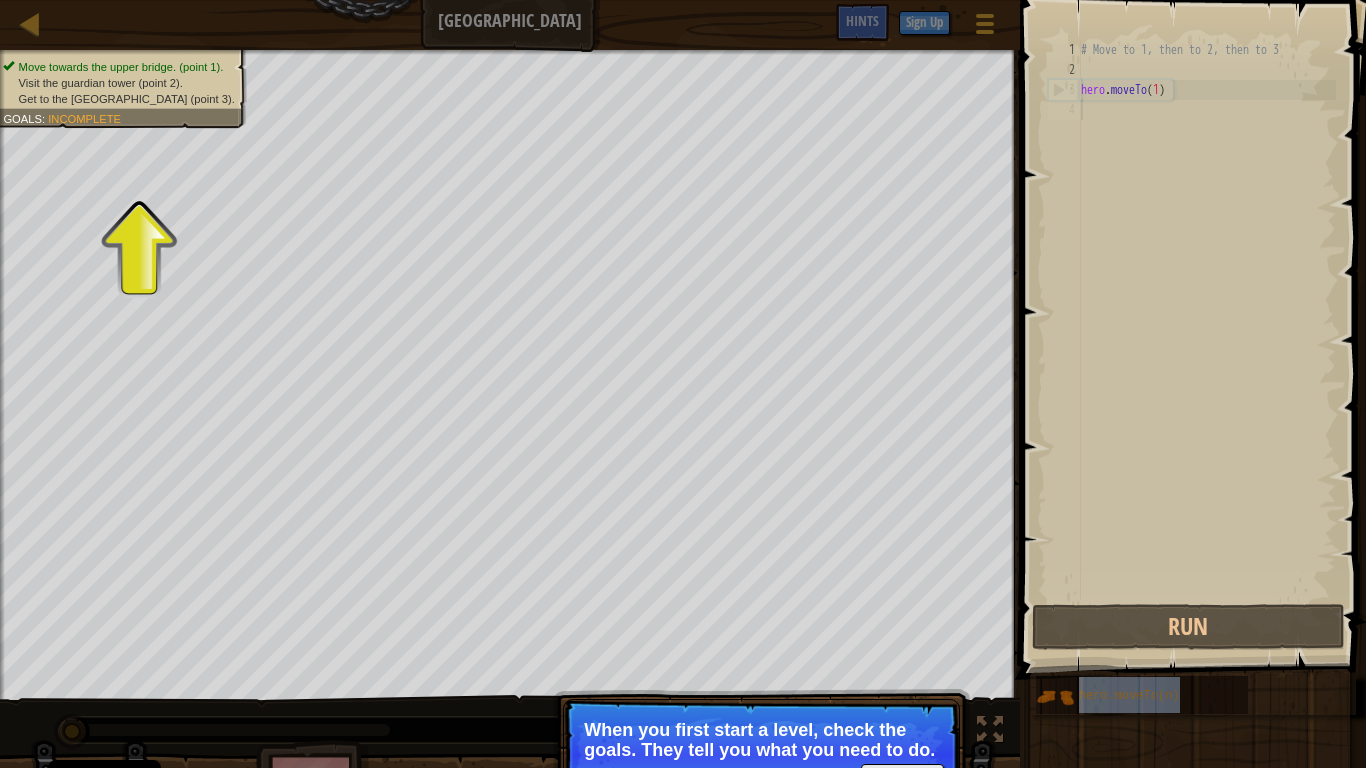 click on "When you first start a level, check the goals. They tell you what you need to do." at bounding box center (761, 740) 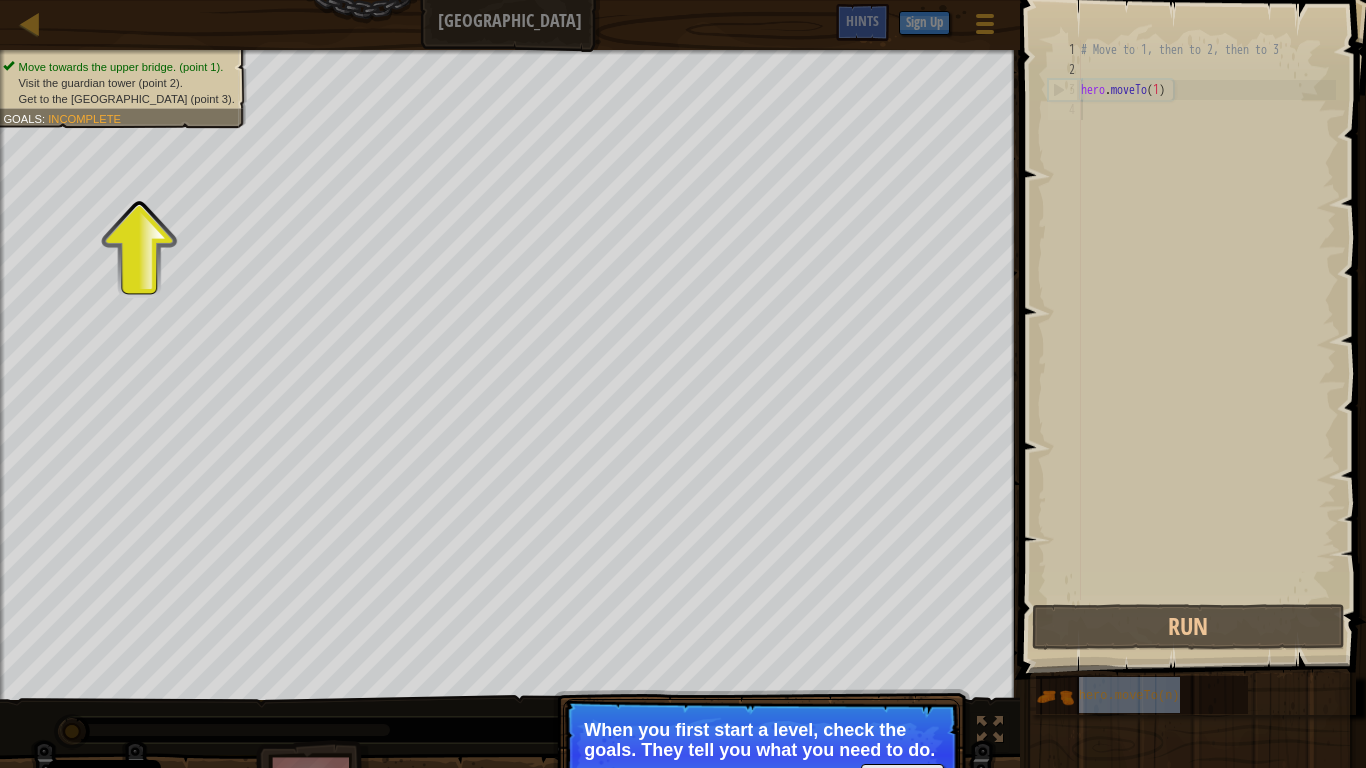 click on "When you first start a level, check the goals. They tell you what you need to do." at bounding box center (761, 740) 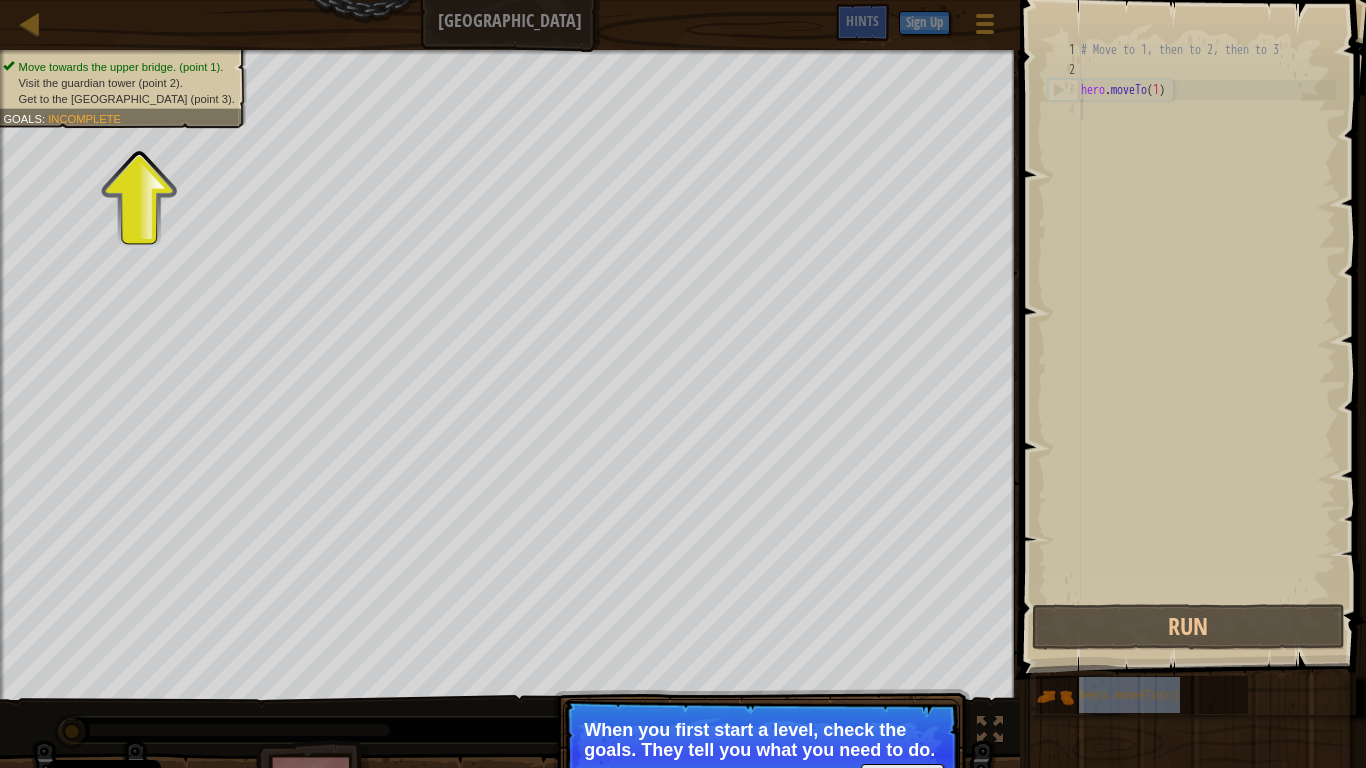 click on "When you first start a level, check the goals. They tell you what you need to do." at bounding box center [761, 740] 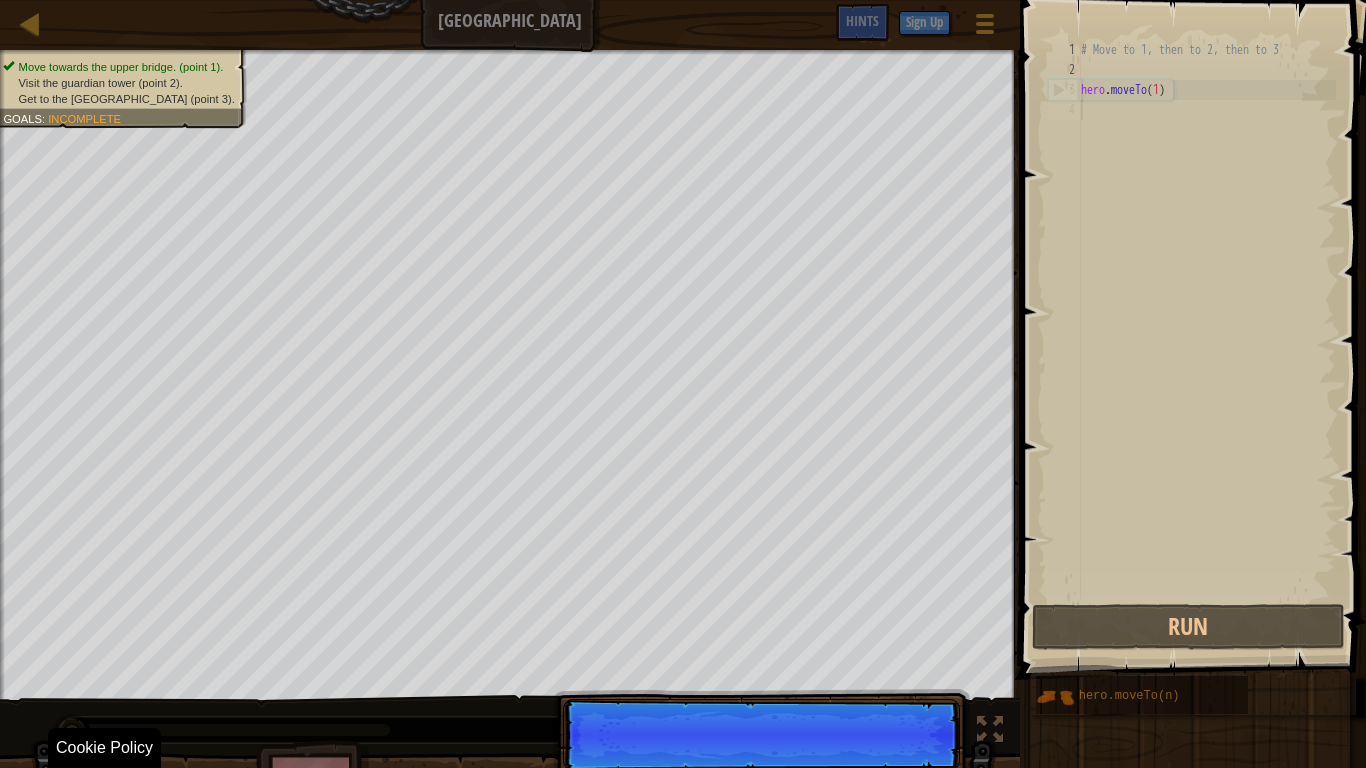 scroll, scrollTop: 9, scrollLeft: 0, axis: vertical 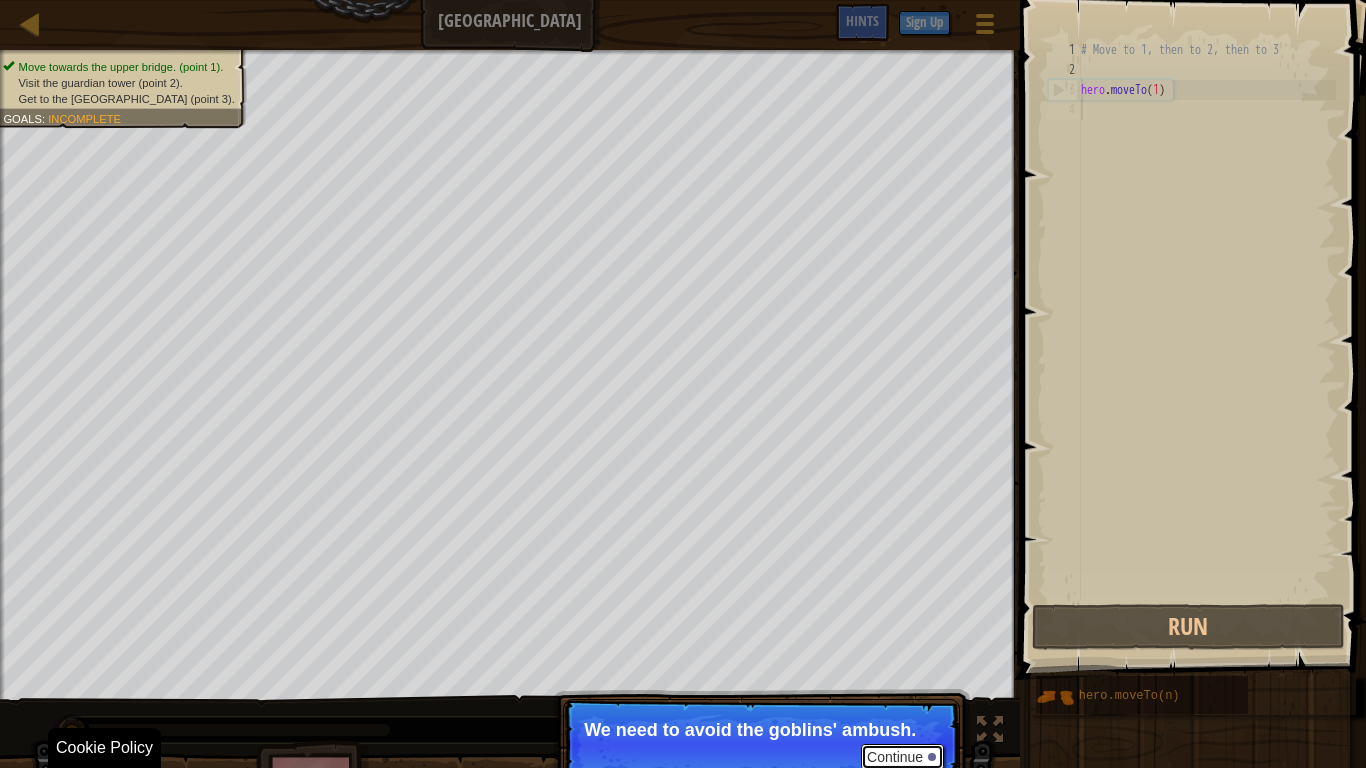 click on "Continue" at bounding box center [902, 757] 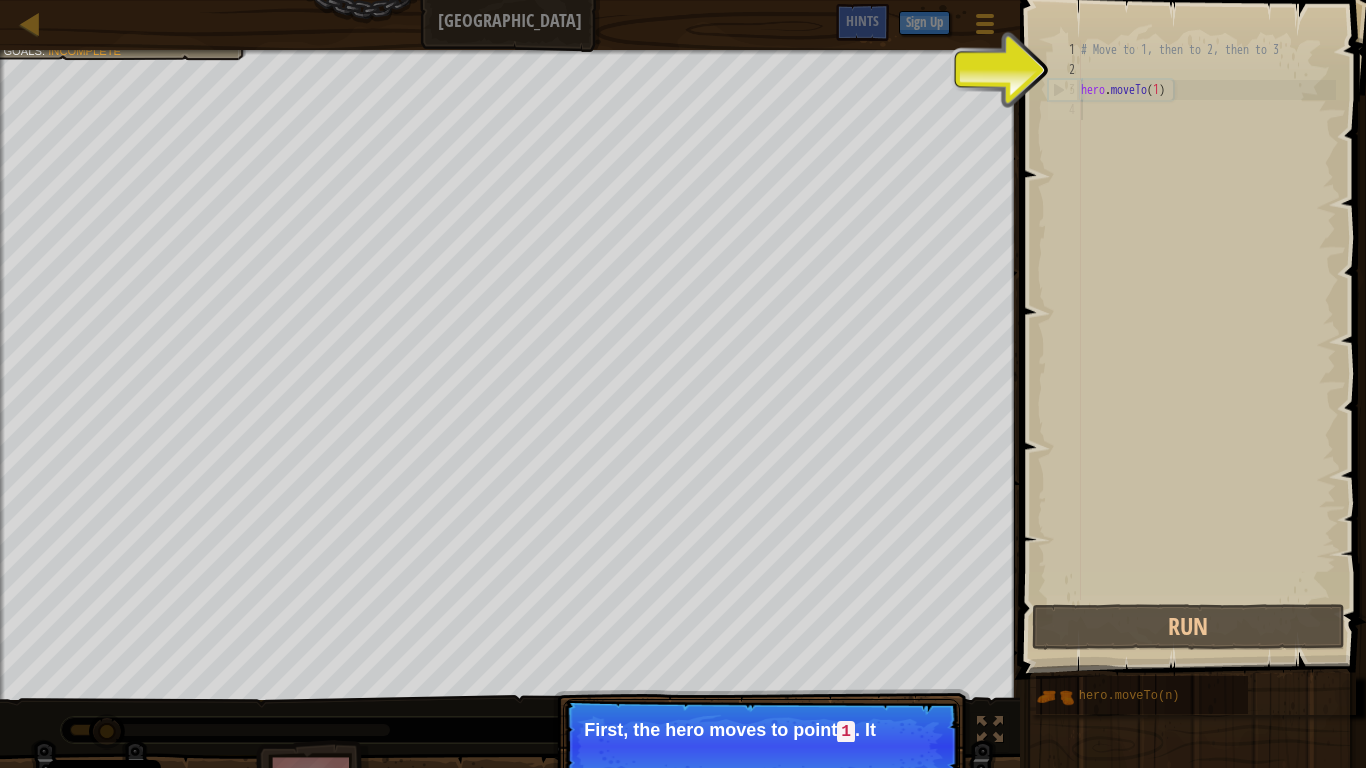 click on "# Move to 1, then to 2, then to 3 hero . moveTo ( 1 )" at bounding box center [1206, 340] 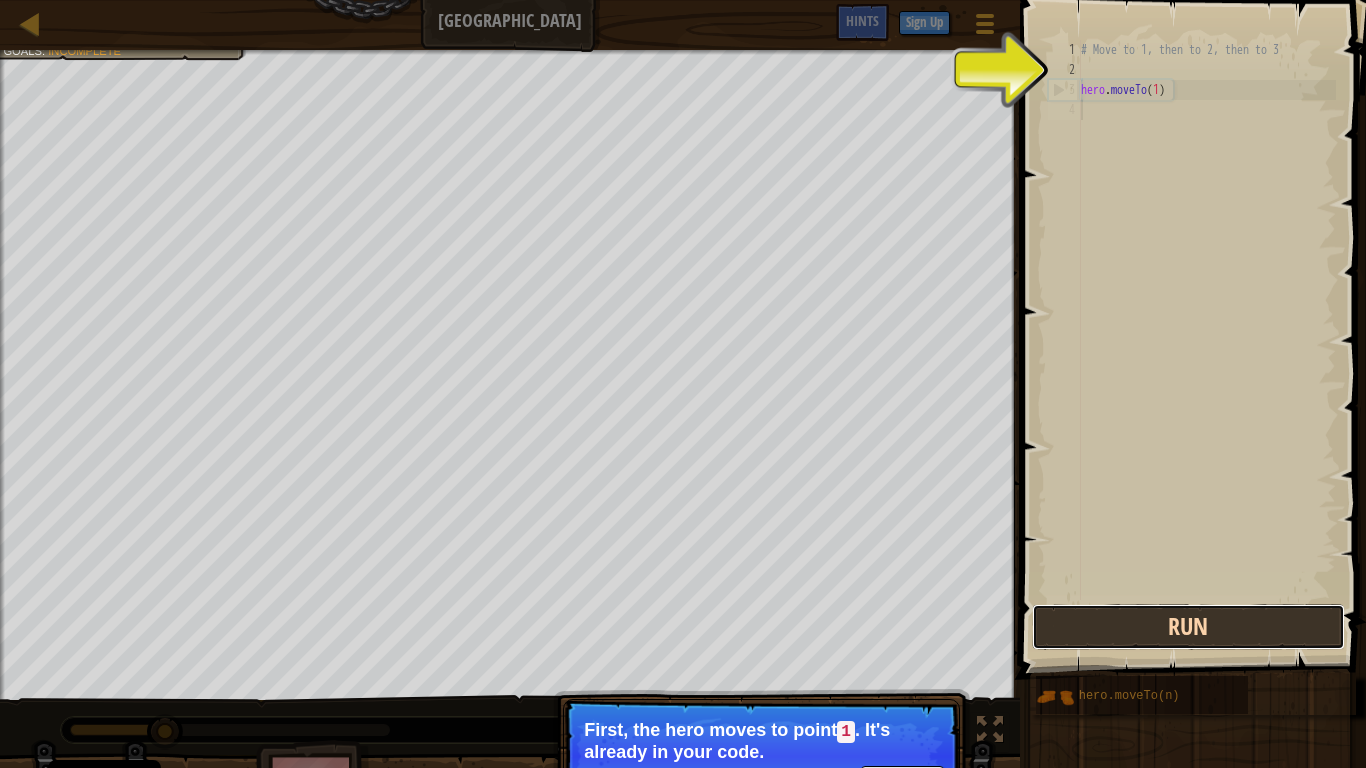 click on "Run" at bounding box center [1188, 627] 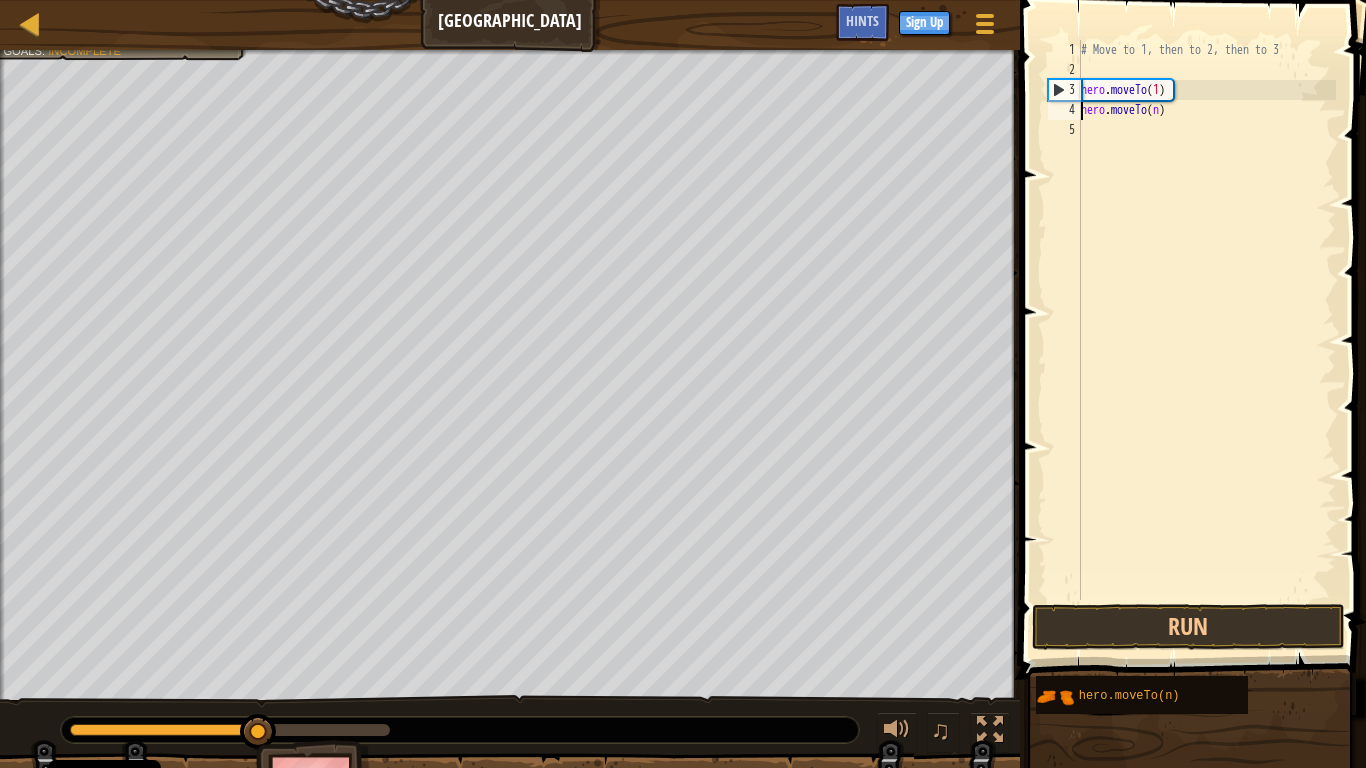 click on "# Move to 1, then to 2, then to 3 hero . moveTo ( 1 ) hero . moveTo ( n )" at bounding box center (1206, 340) 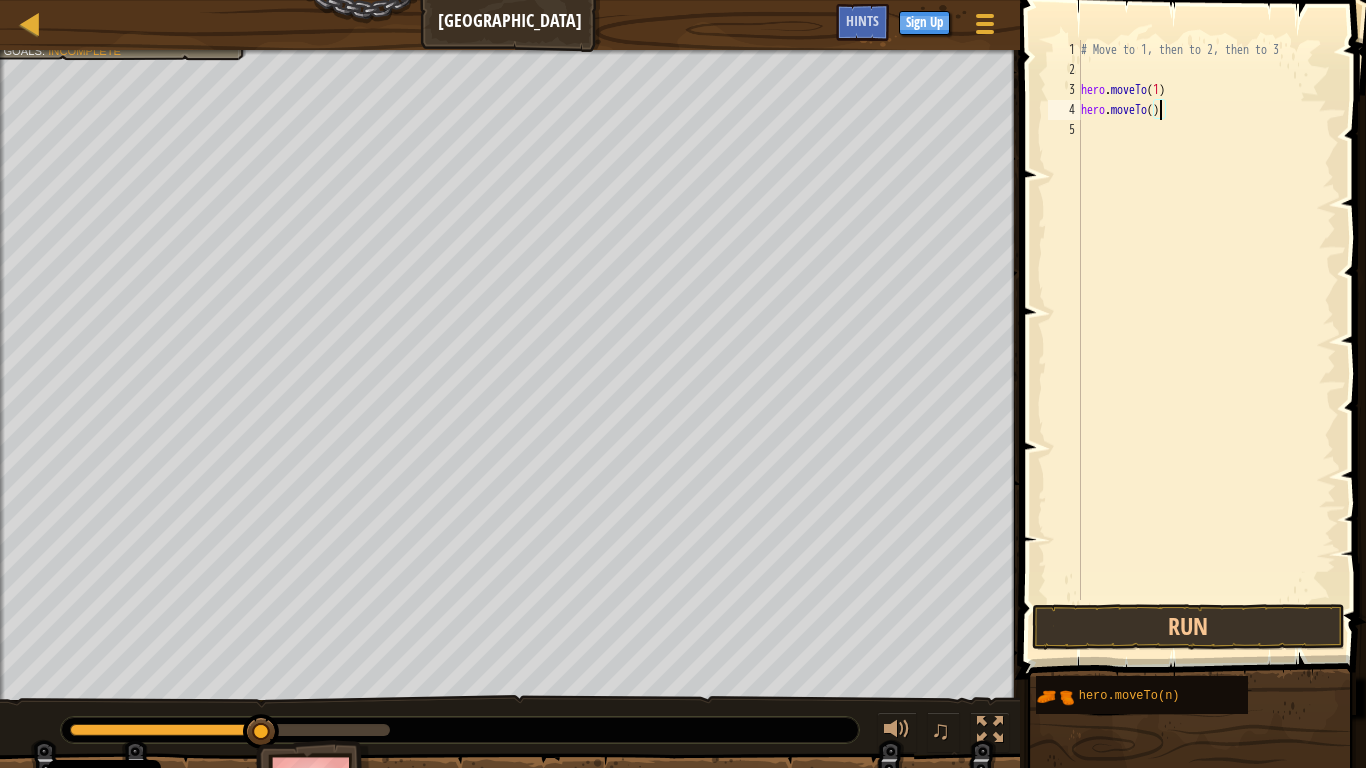 scroll, scrollTop: 9, scrollLeft: 7, axis: both 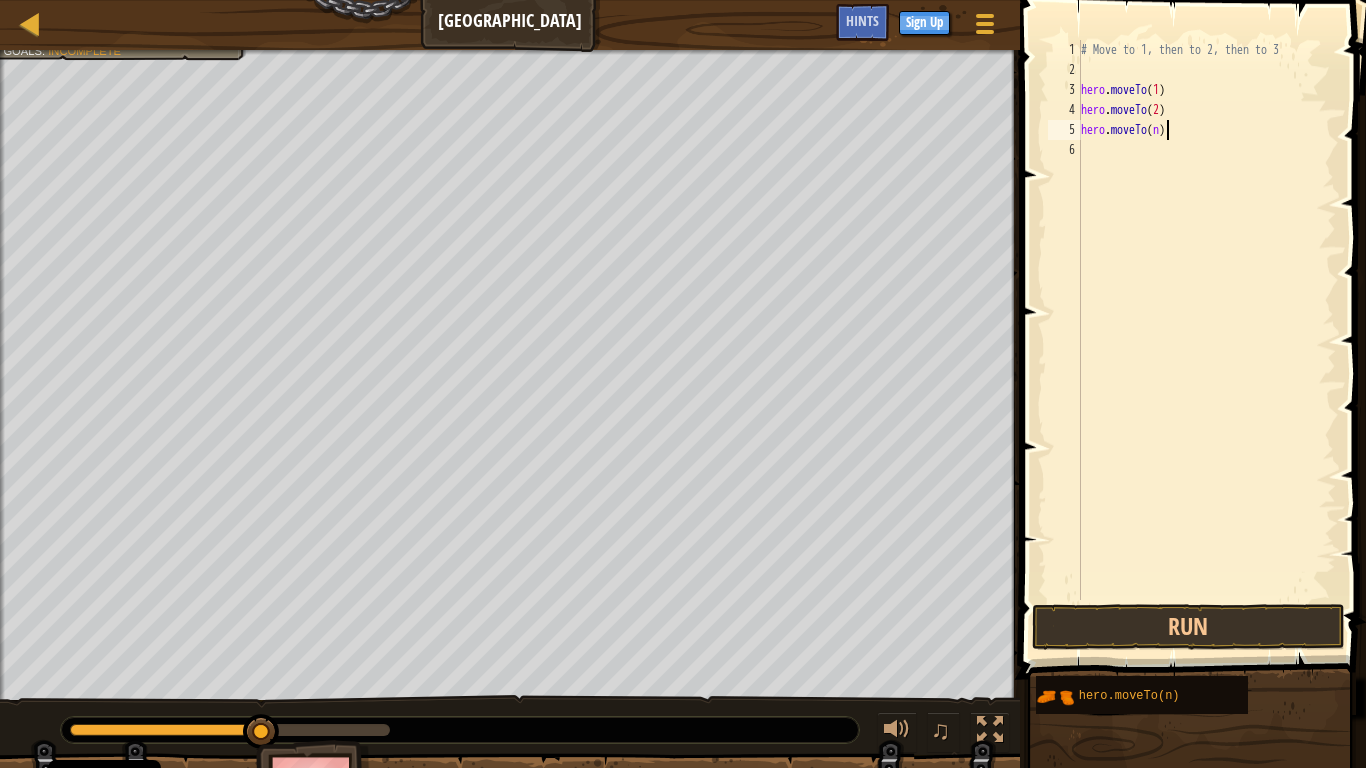 click on "# Move to 1, then to 2, then to 3 hero . moveTo ( 1 ) hero . moveTo ( 2 ) hero . moveTo ( n )" at bounding box center (1206, 340) 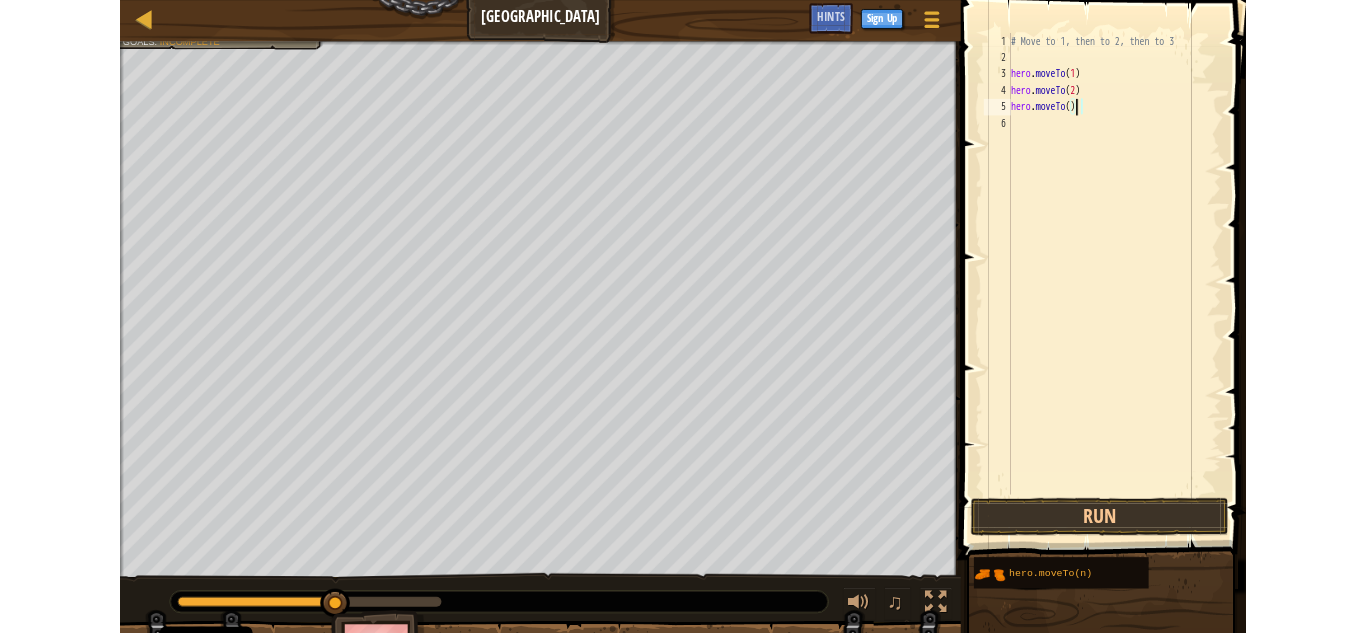 scroll, scrollTop: 9, scrollLeft: 7, axis: both 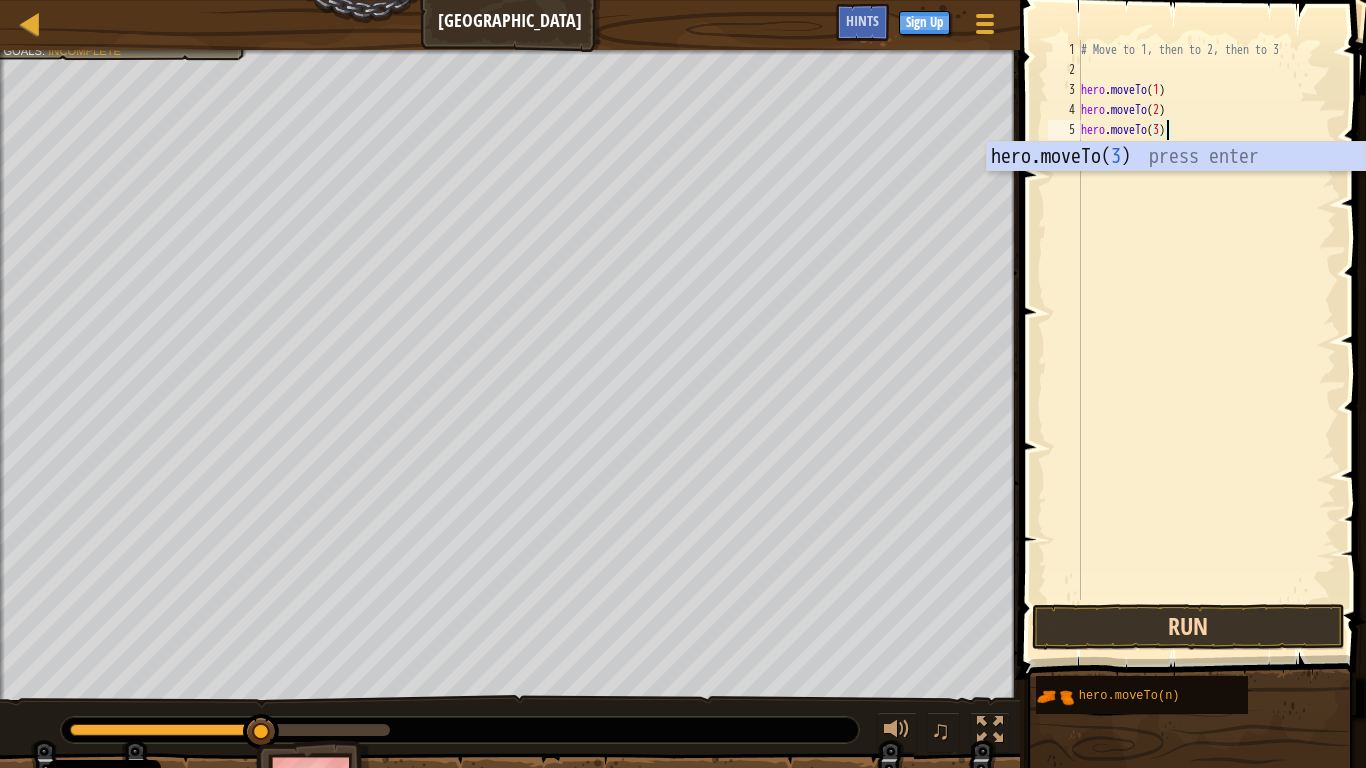 type on "hero.moveTo(3)" 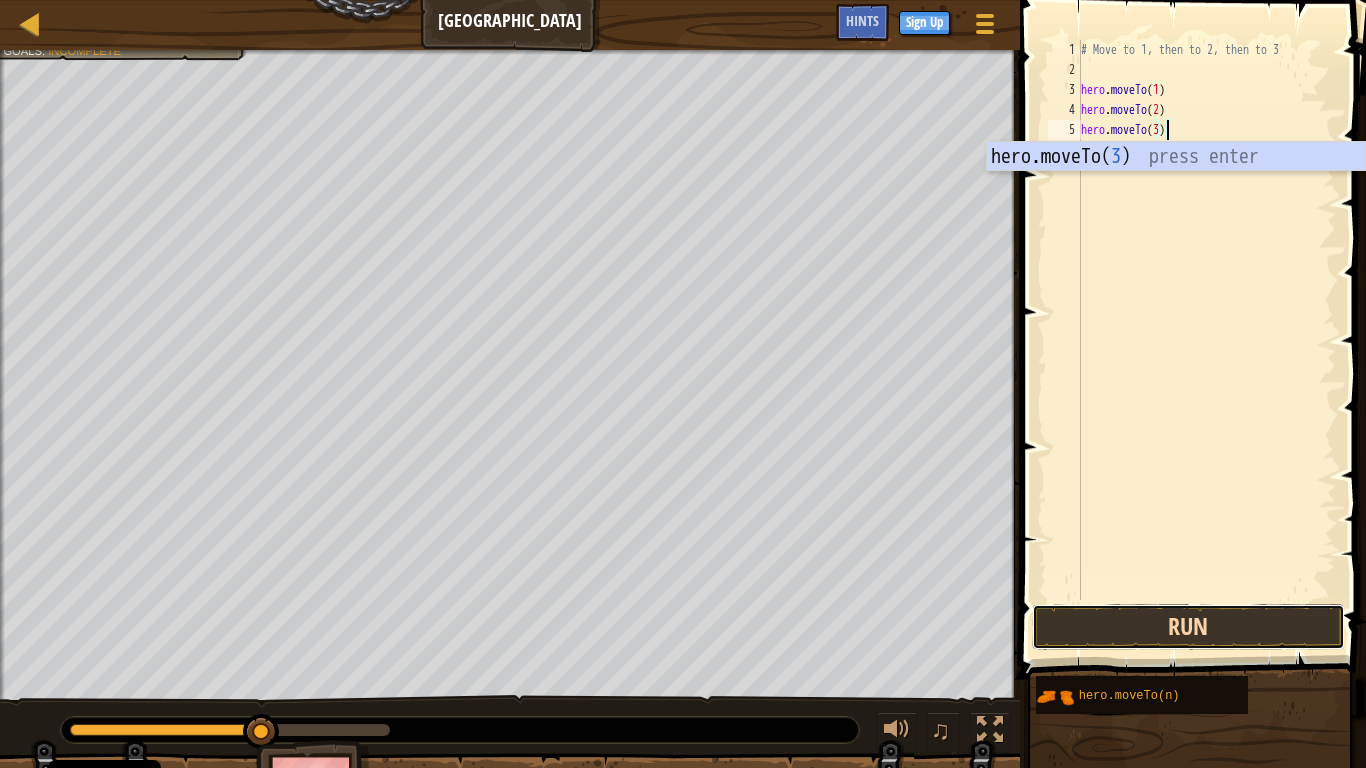 click on "Run" at bounding box center (1188, 627) 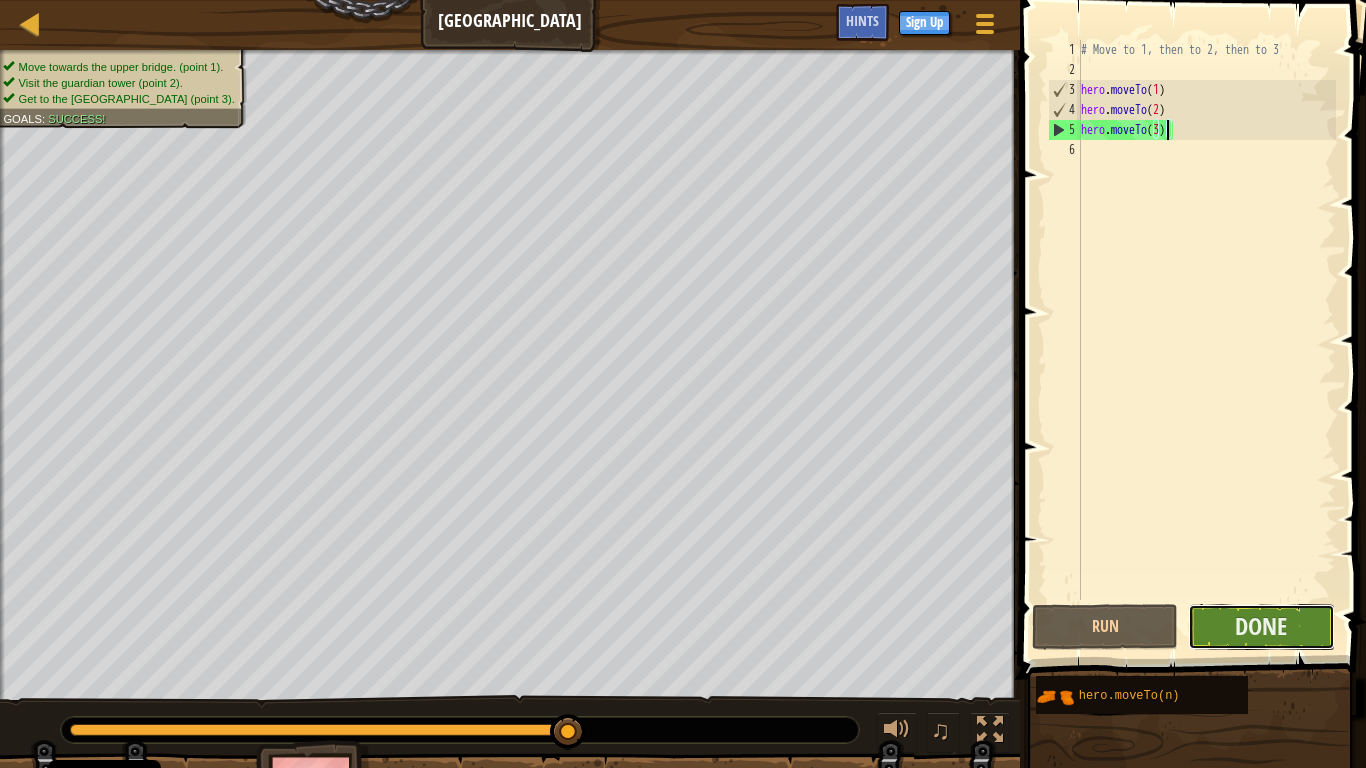 click on "Done" at bounding box center [1261, 627] 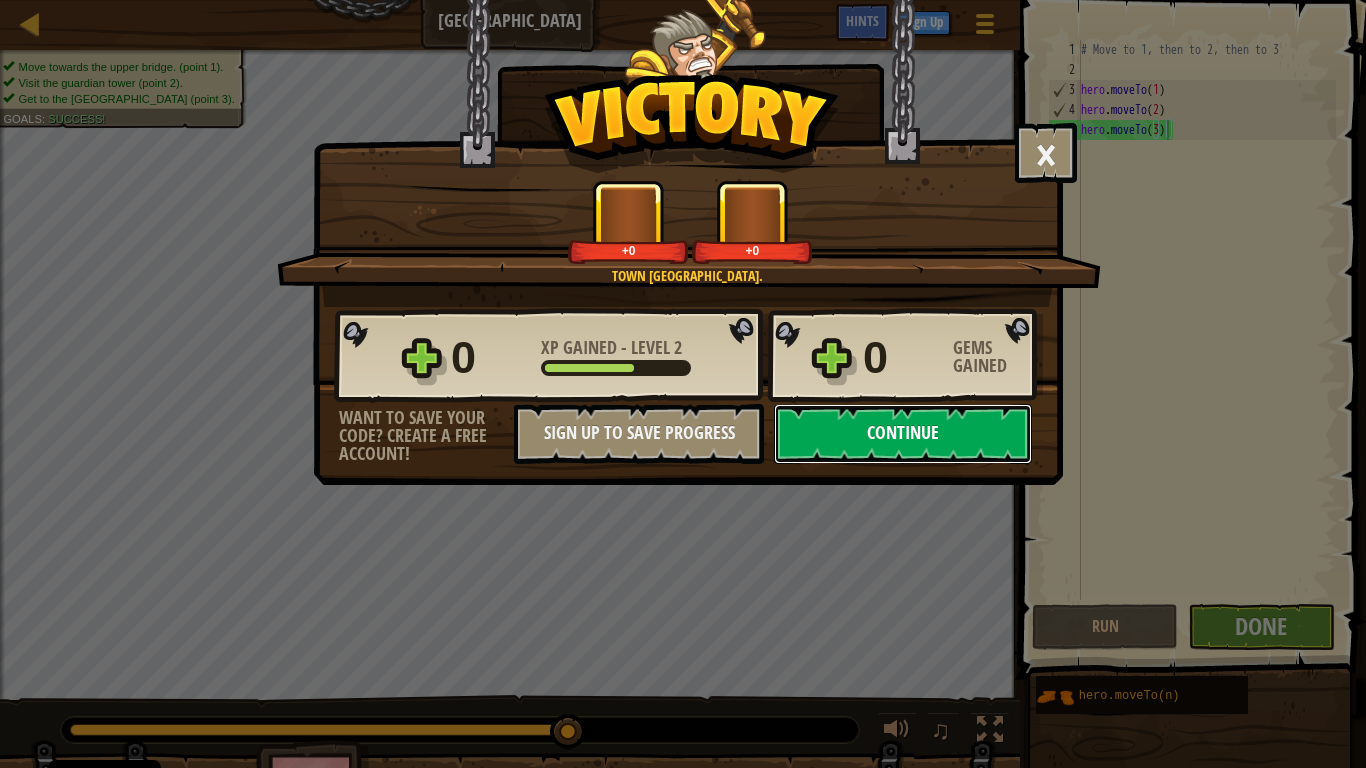 click on "Continue" at bounding box center (903, 434) 